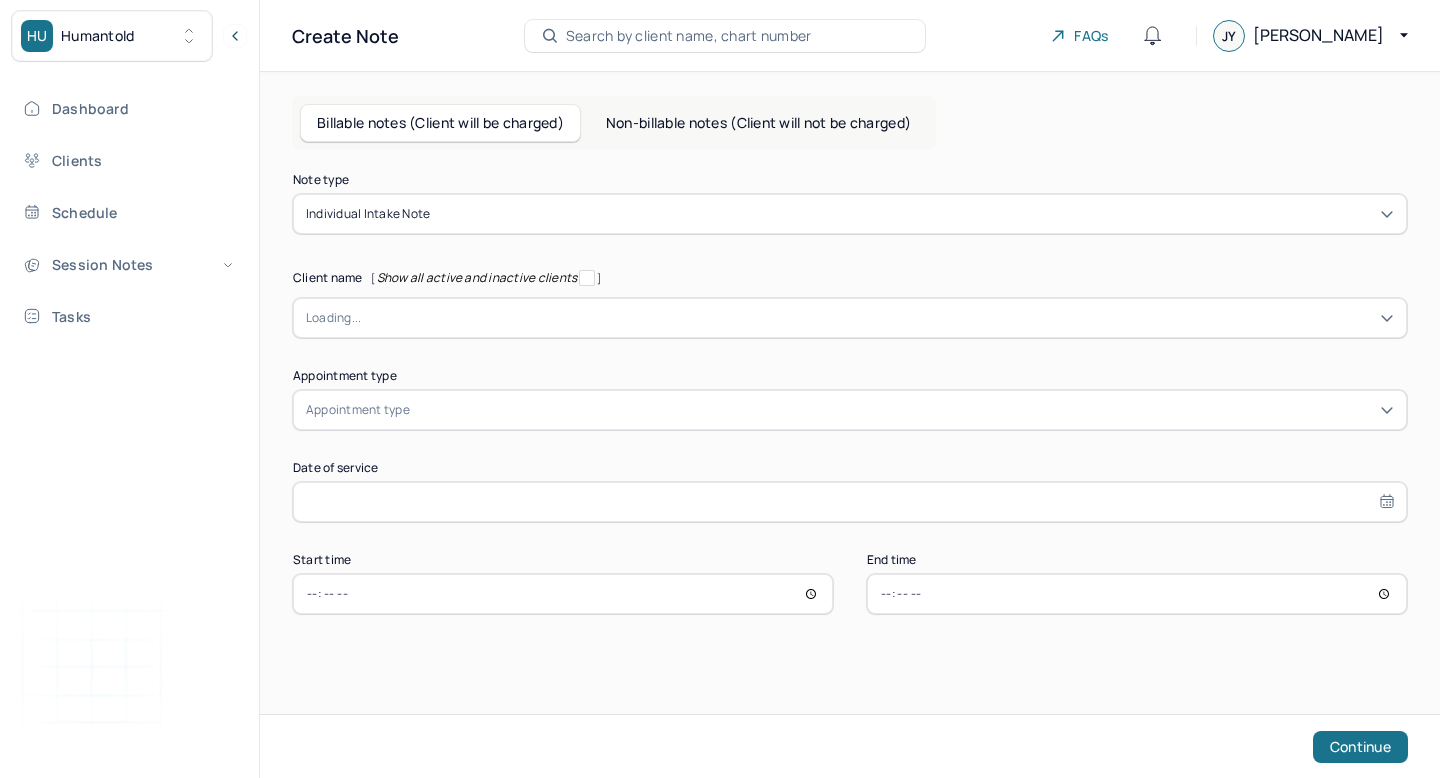 scroll, scrollTop: 0, scrollLeft: 0, axis: both 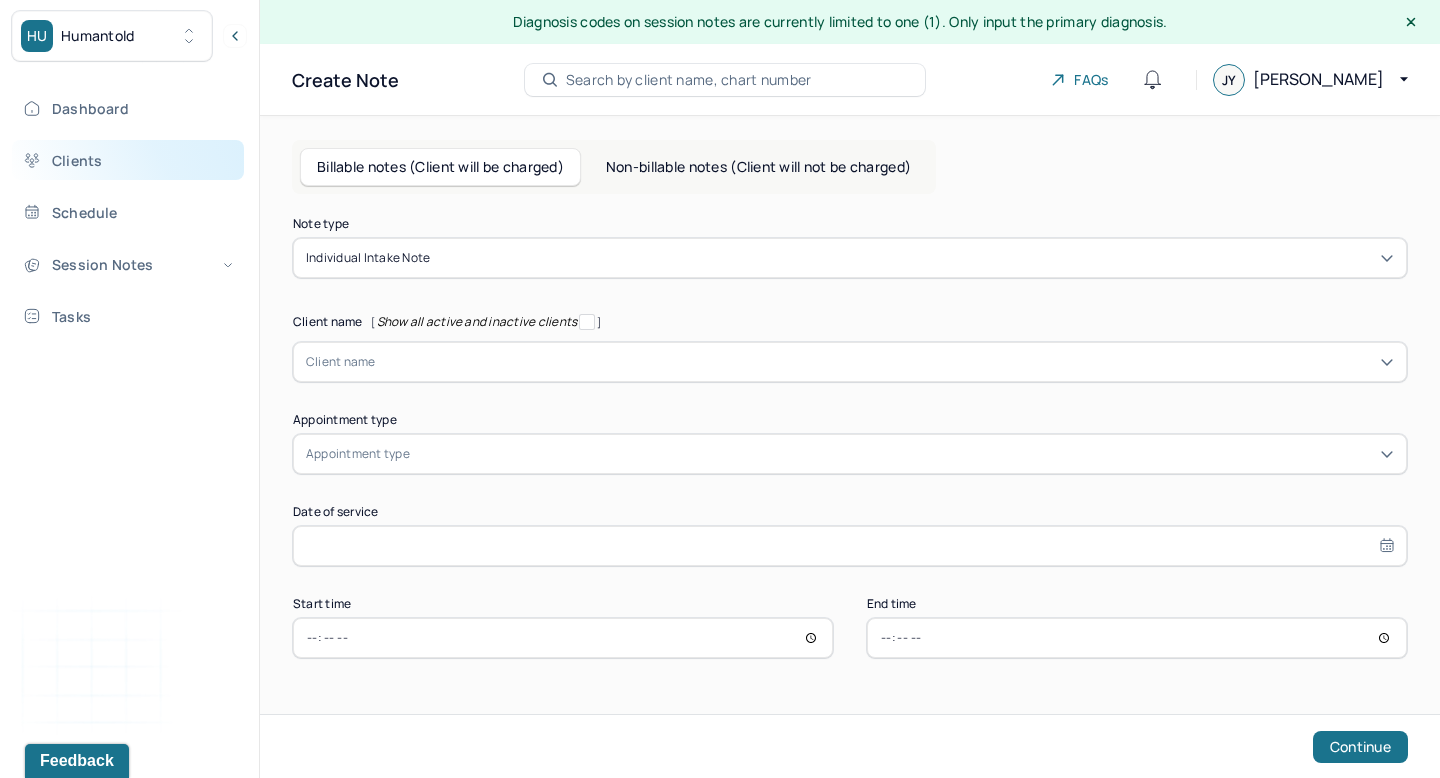 click on "Clients" at bounding box center (128, 160) 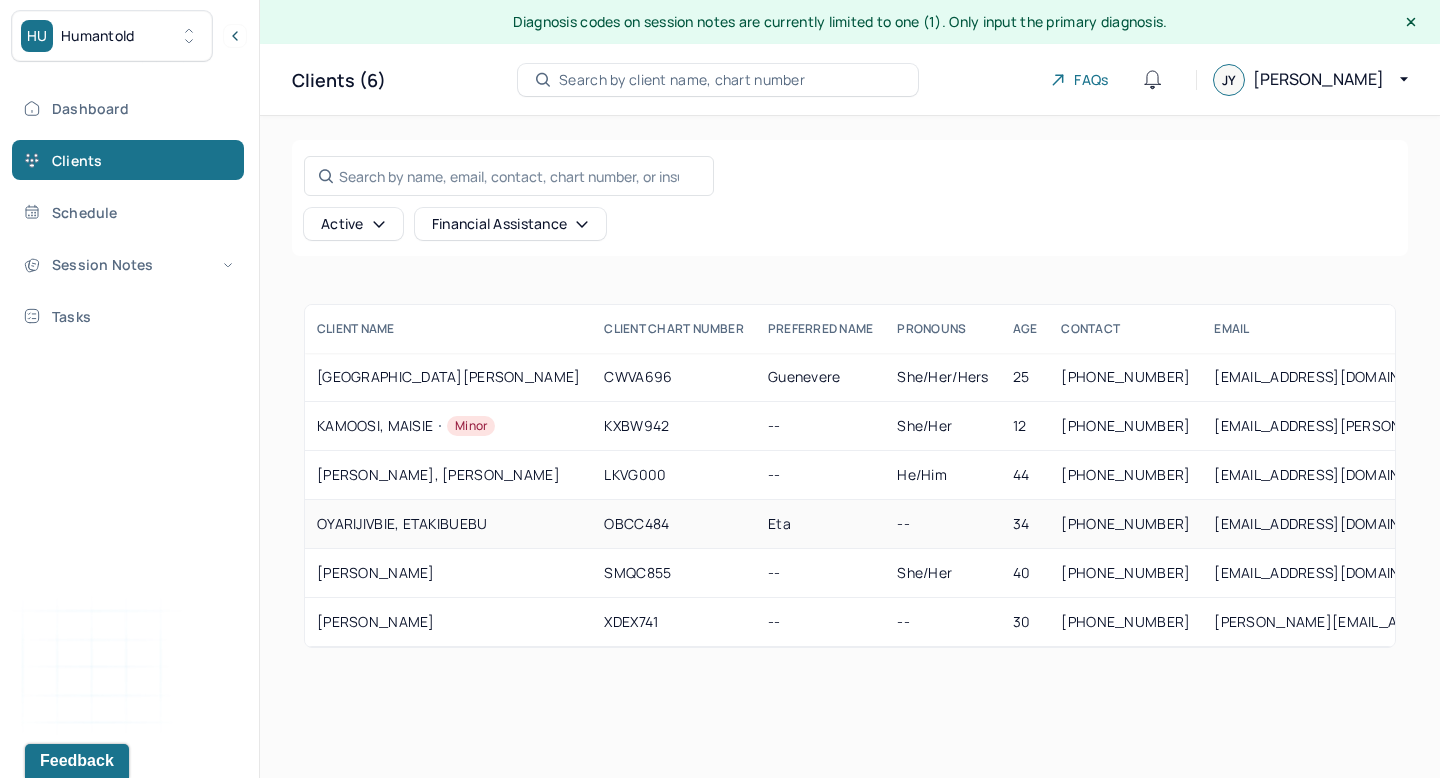 click on "OYARIJIVBIE, ETAKIBUEBU" at bounding box center [448, 524] 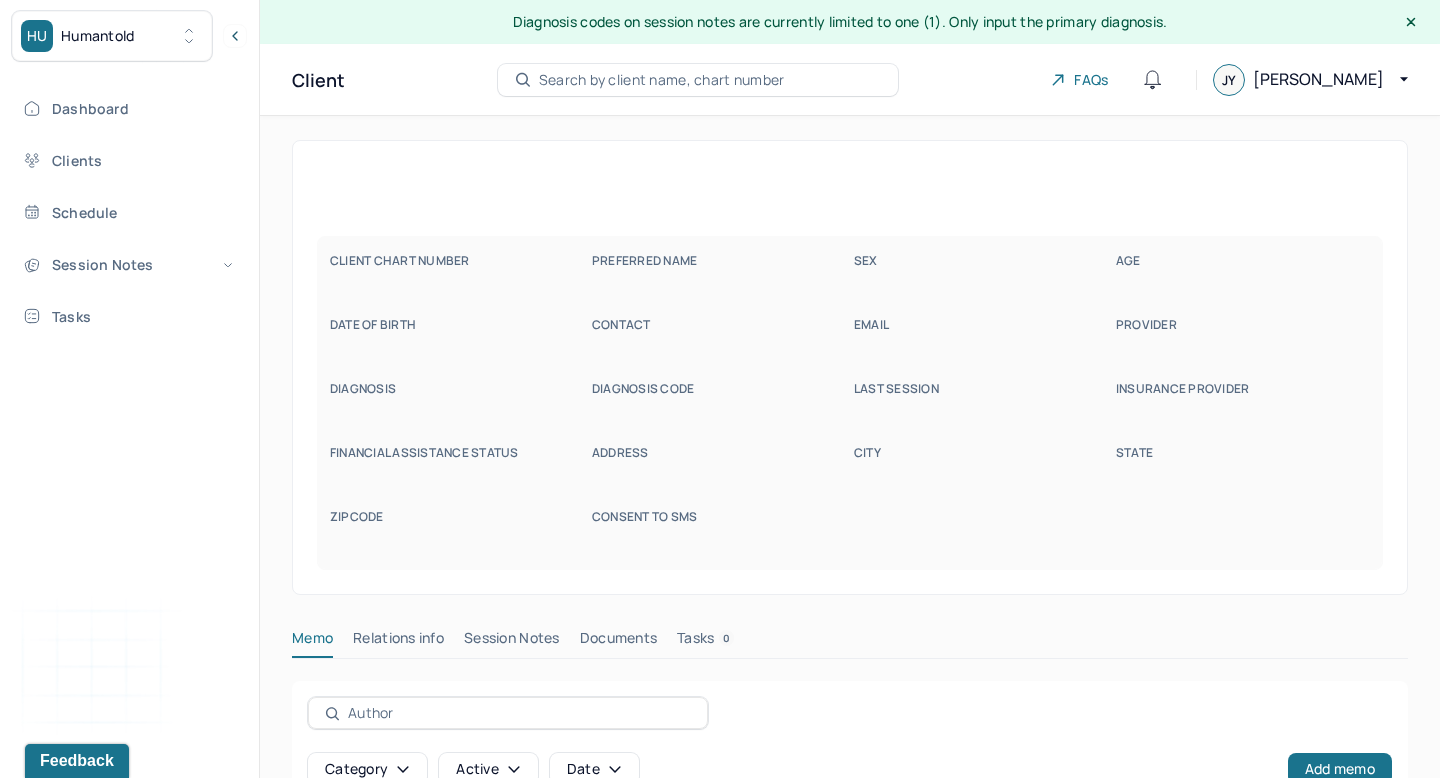 click on "Zipcode" at bounding box center [457, 531] 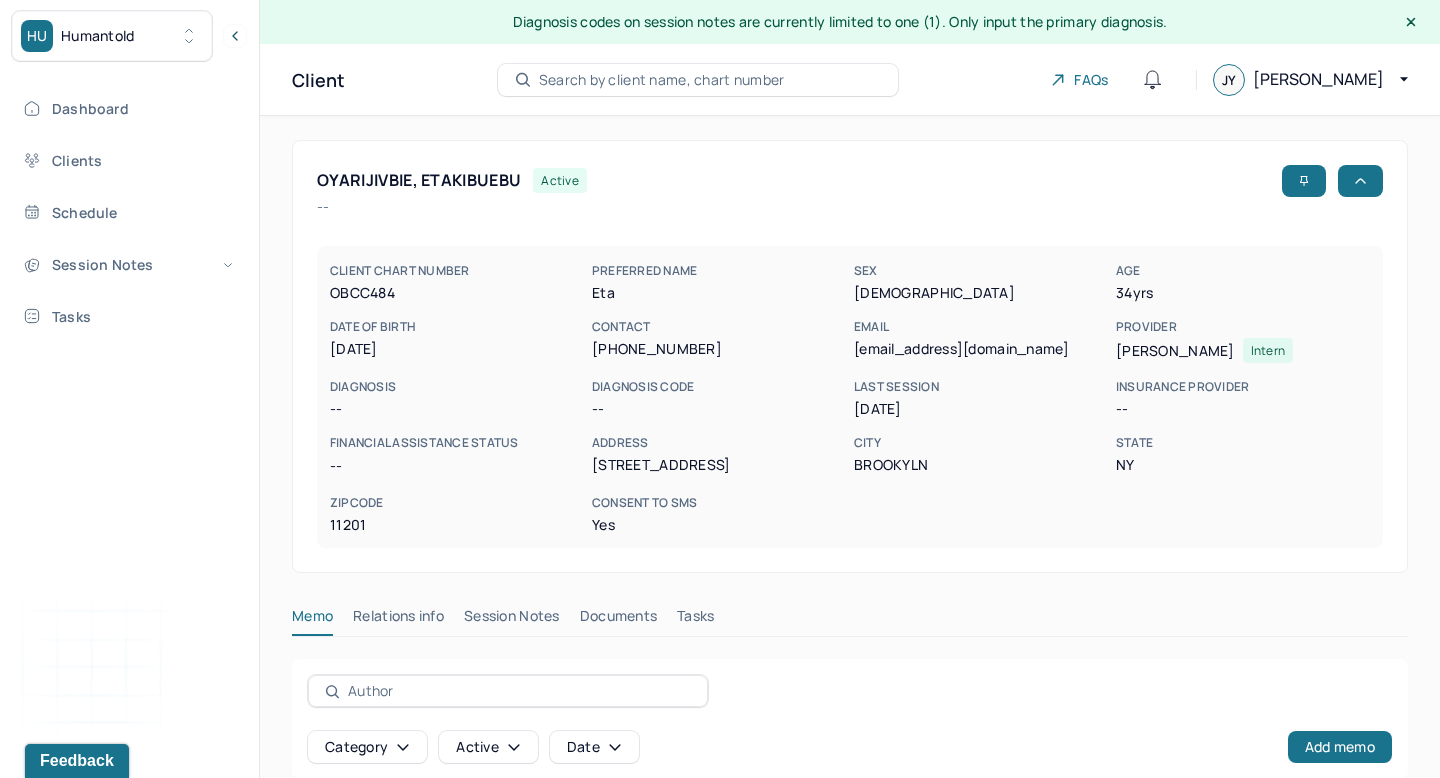 click on "OYARIJIVBIE, ETAKIBUEBU" at bounding box center [419, 180] 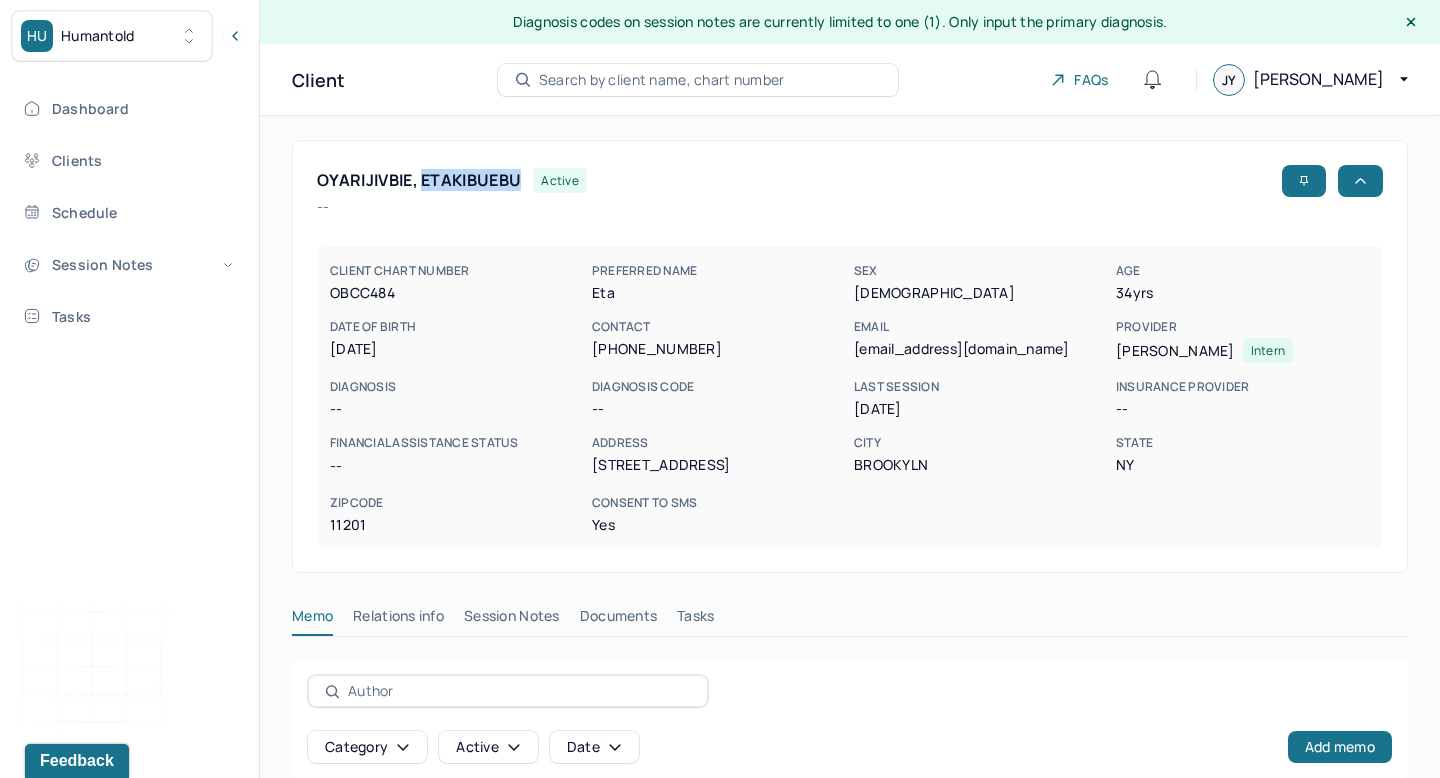 click on "OYARIJIVBIE, ETAKIBUEBU" at bounding box center [419, 180] 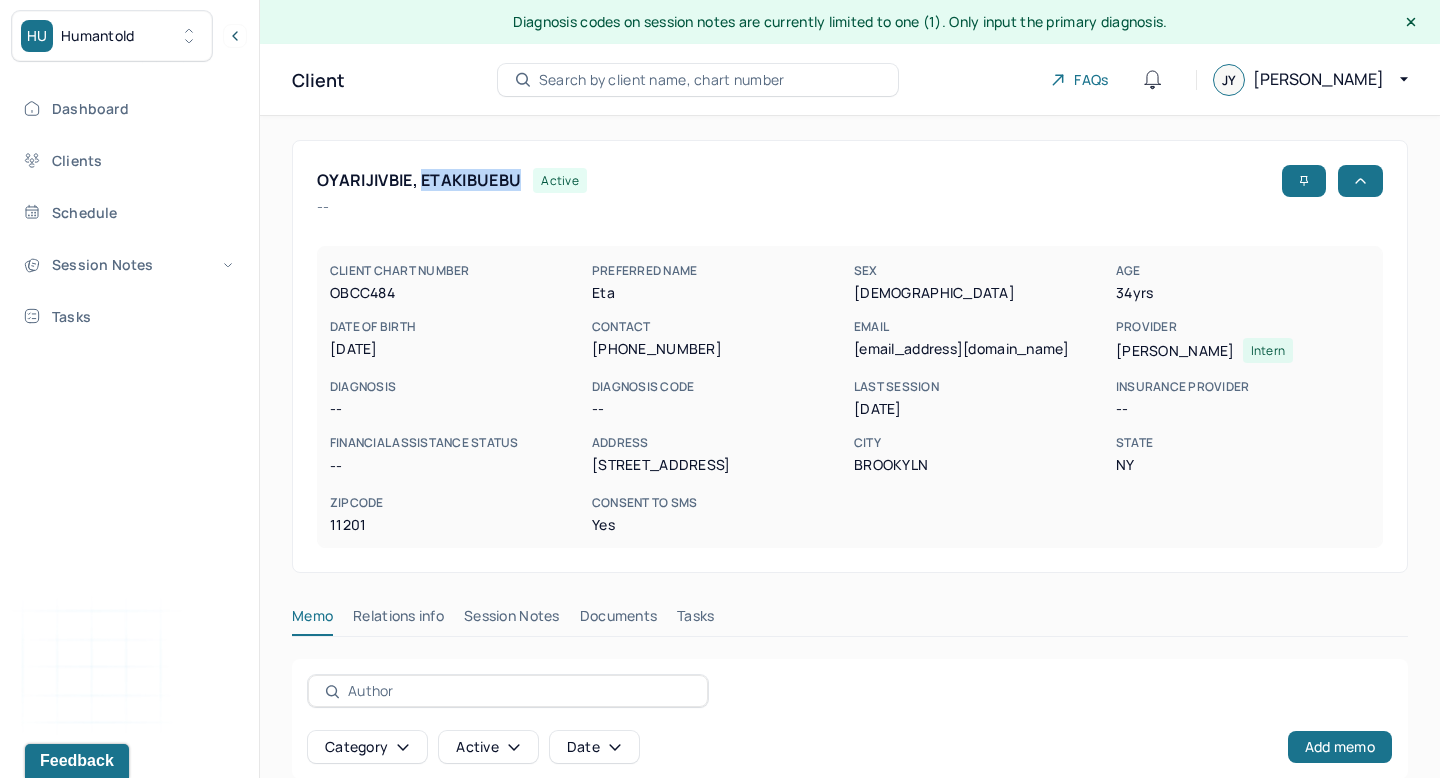 copy on "ETAKIBUEBU" 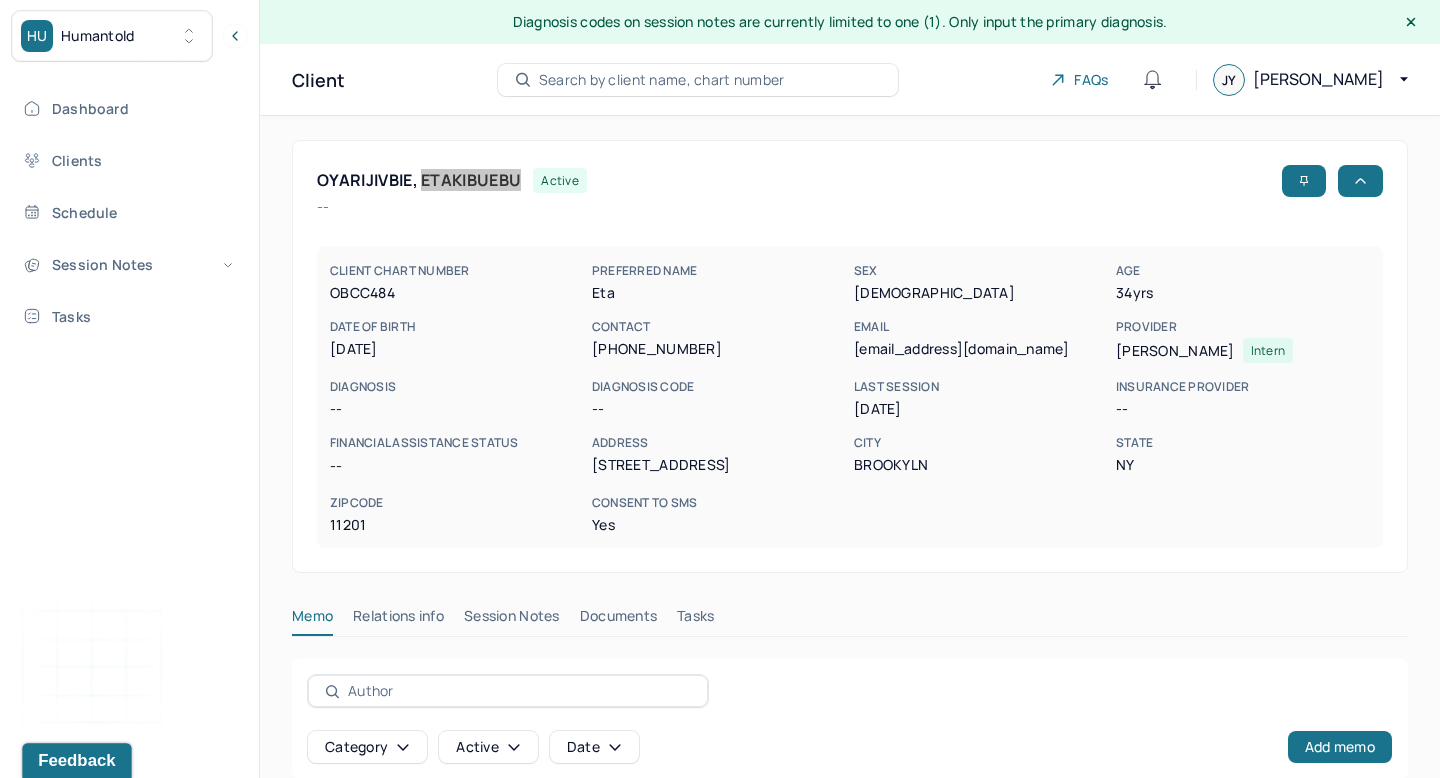 click on "Feedback" at bounding box center [76, 761] 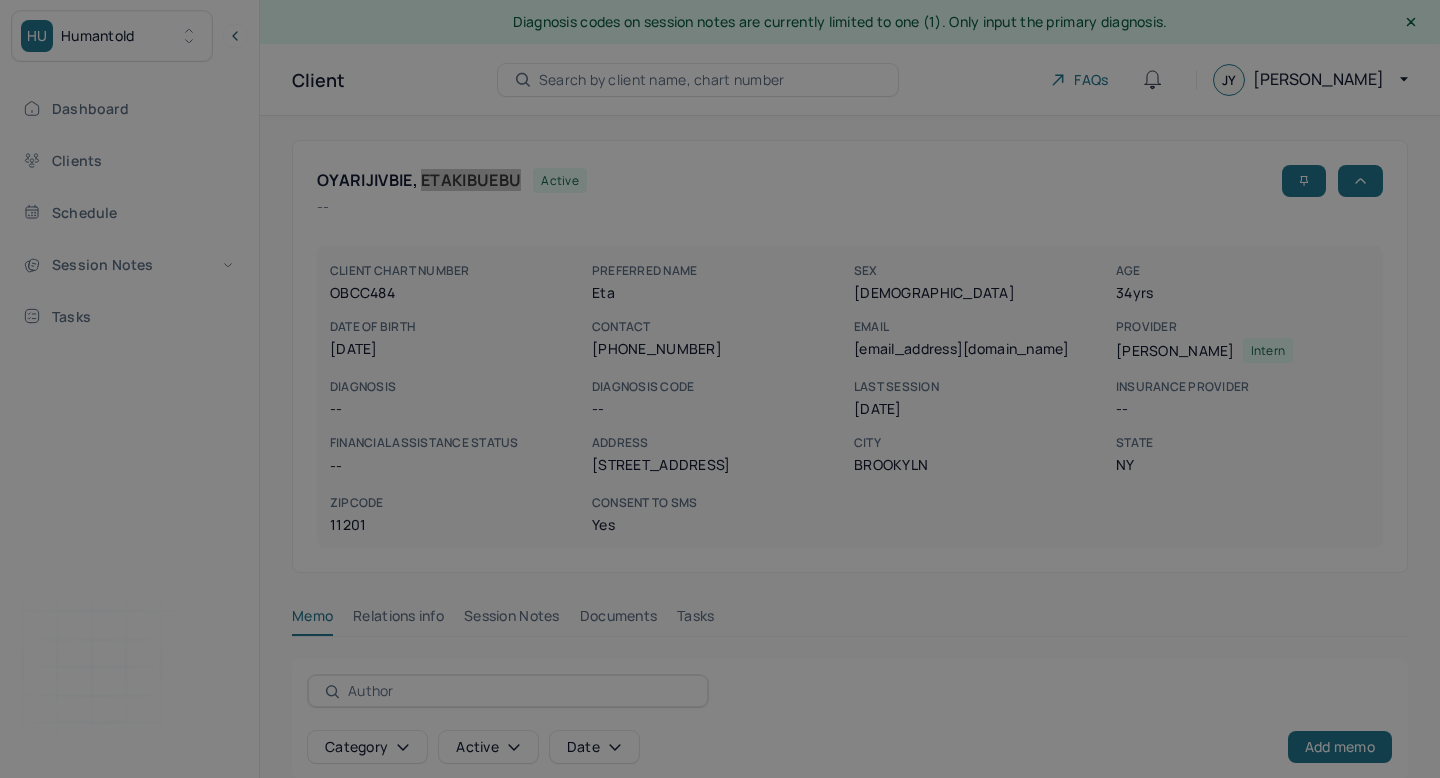 scroll, scrollTop: 0, scrollLeft: 0, axis: both 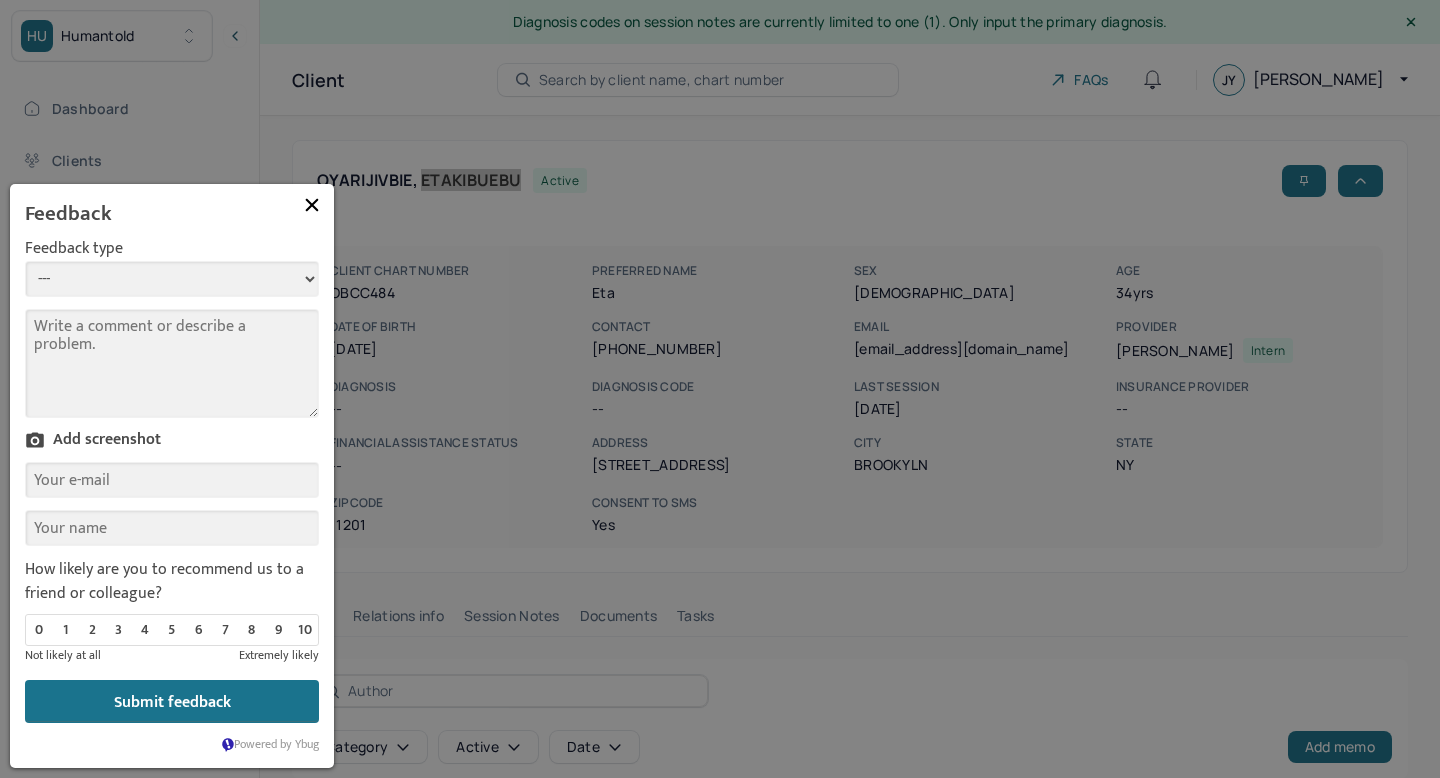 click at bounding box center (312, 205) 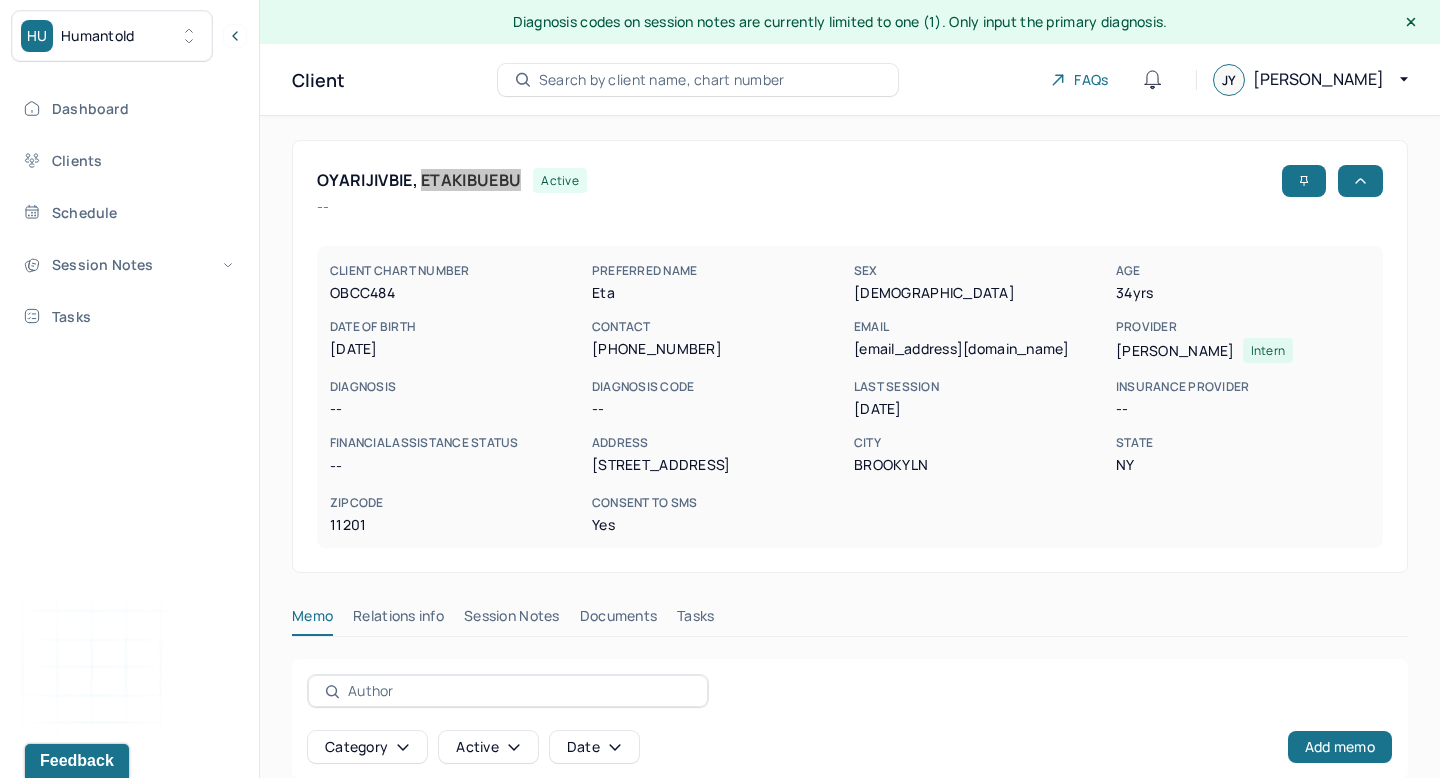scroll, scrollTop: 274, scrollLeft: 0, axis: vertical 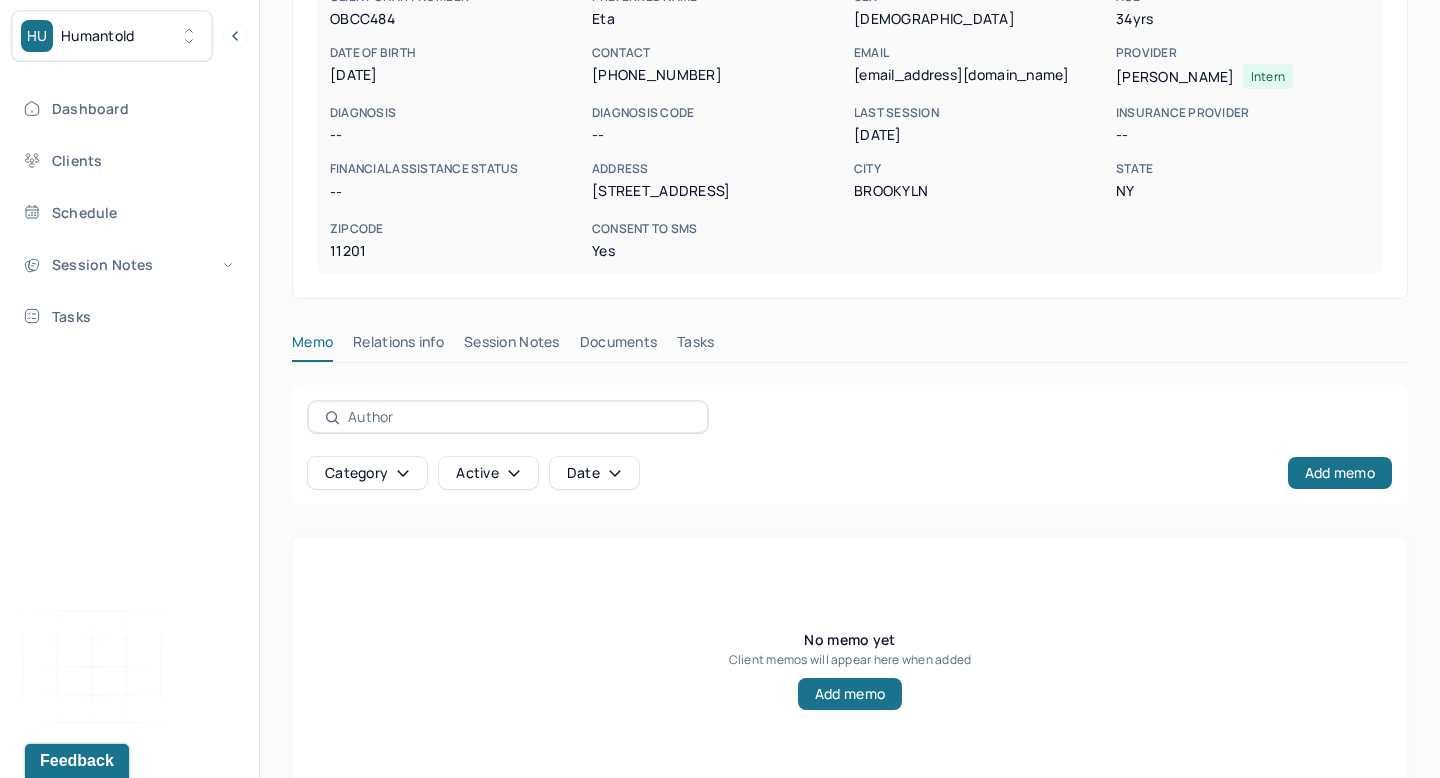 click on "Session Notes" at bounding box center [512, 346] 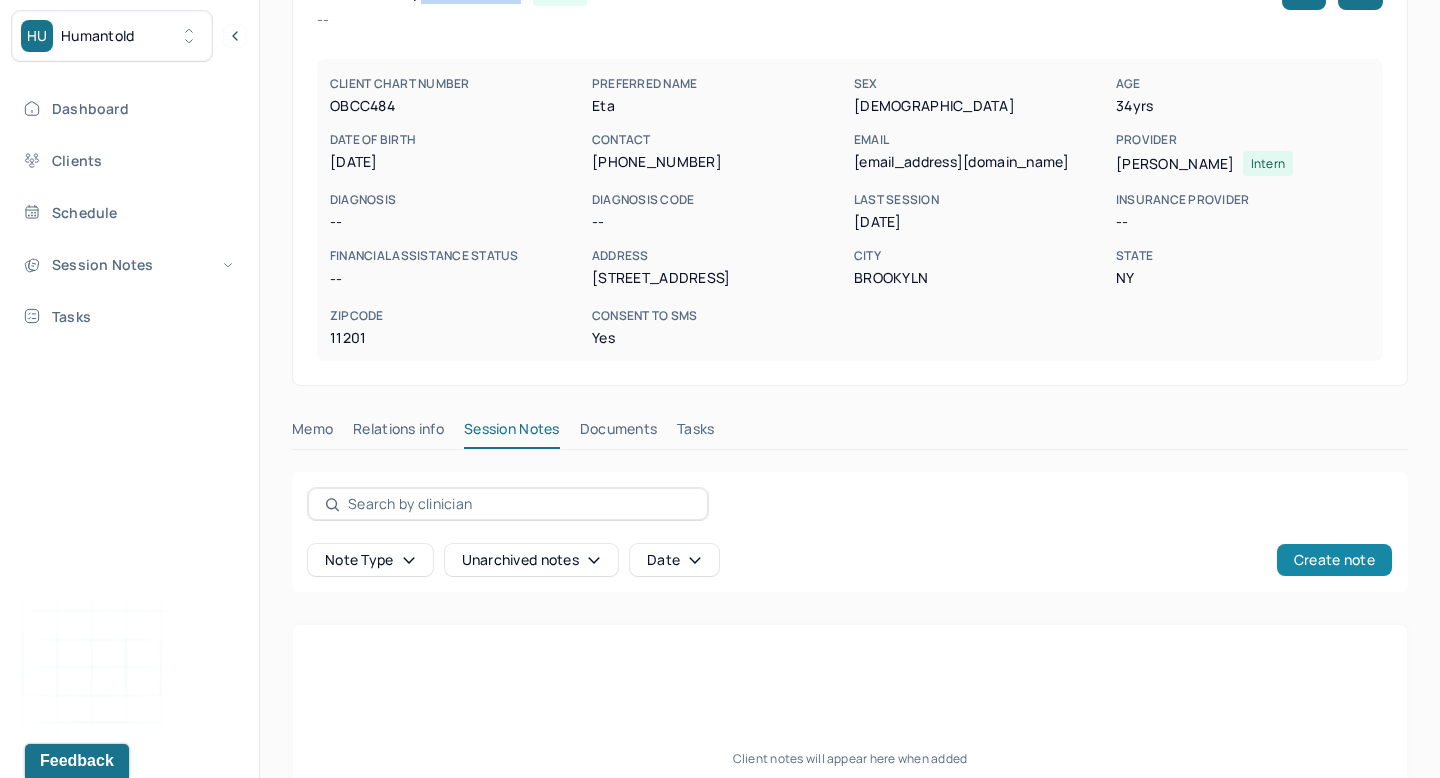scroll, scrollTop: 184, scrollLeft: 0, axis: vertical 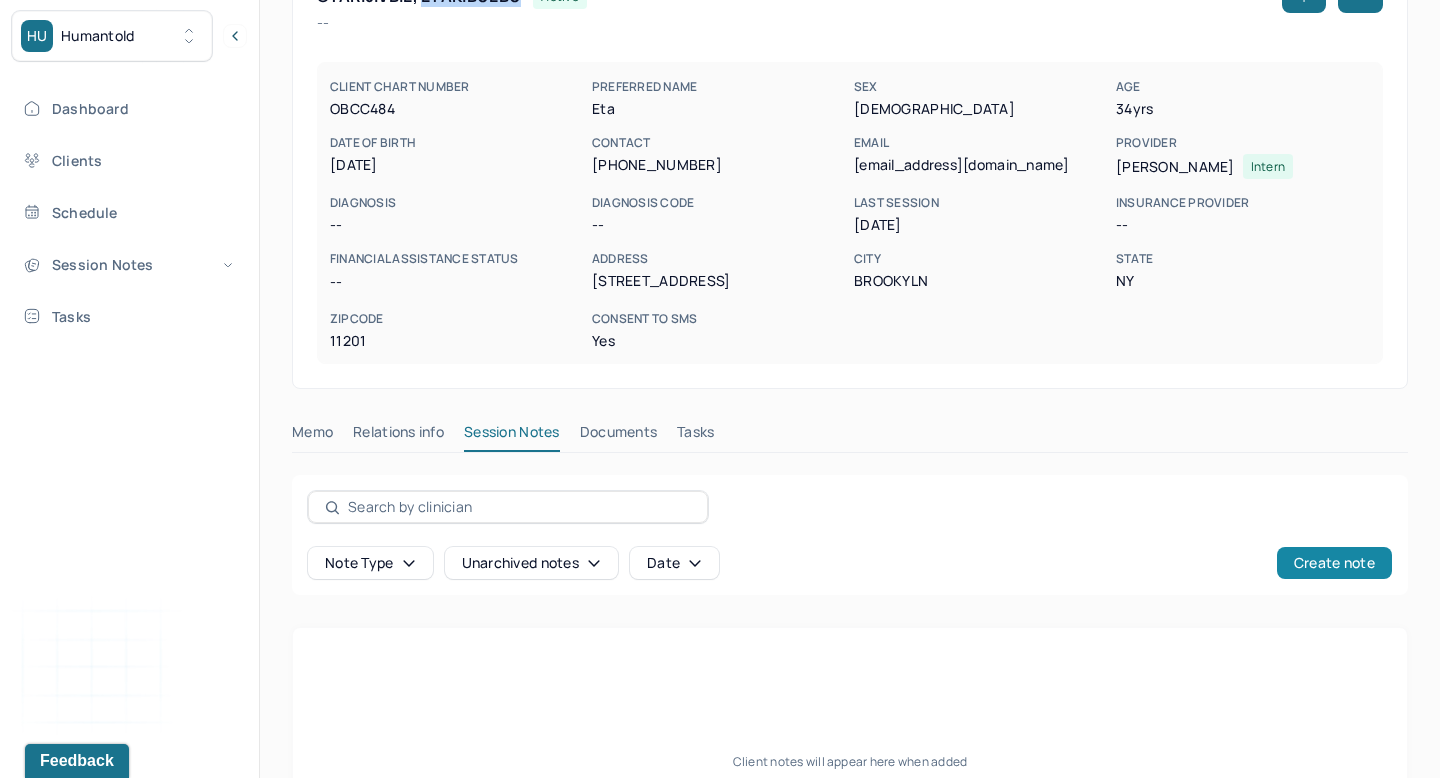 click on "Create note" at bounding box center (1334, 563) 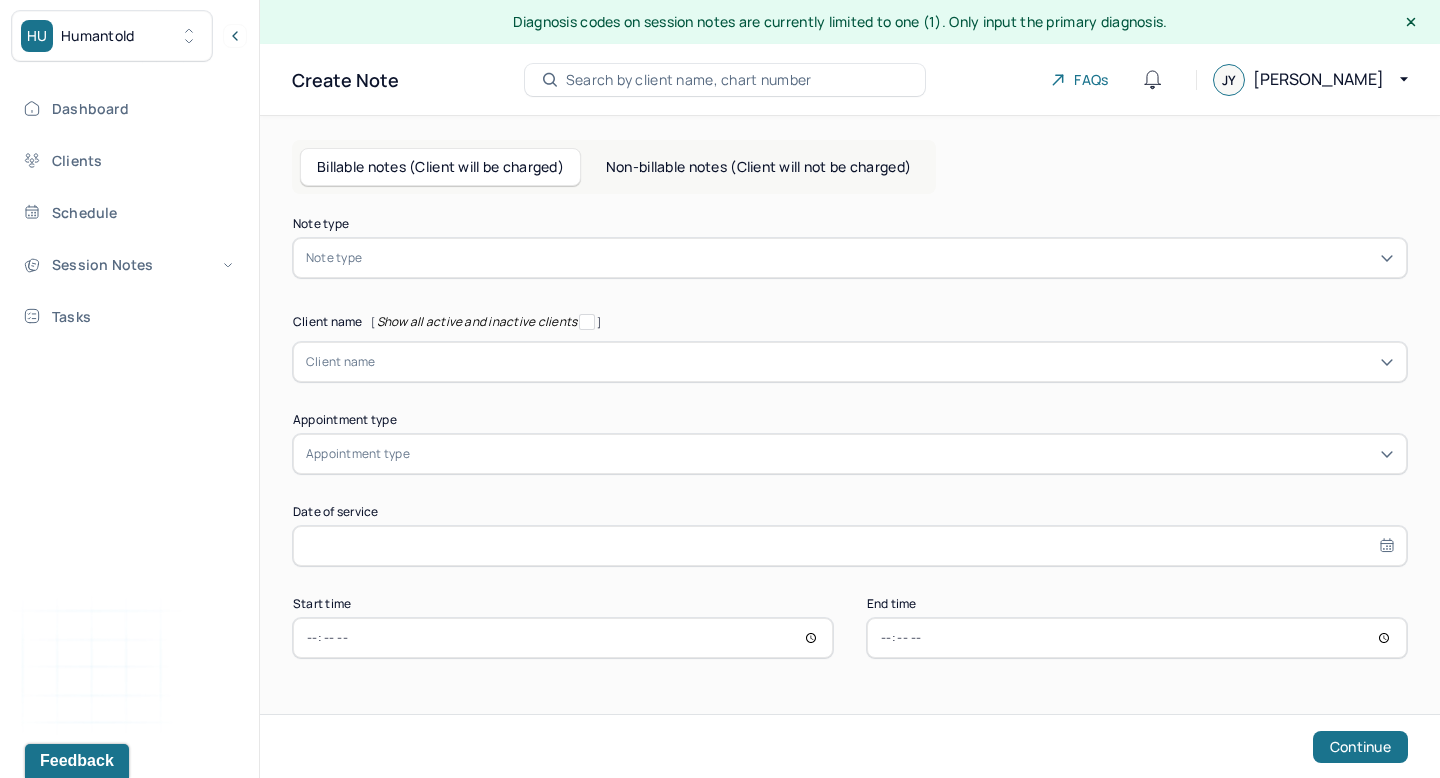 scroll, scrollTop: 0, scrollLeft: 0, axis: both 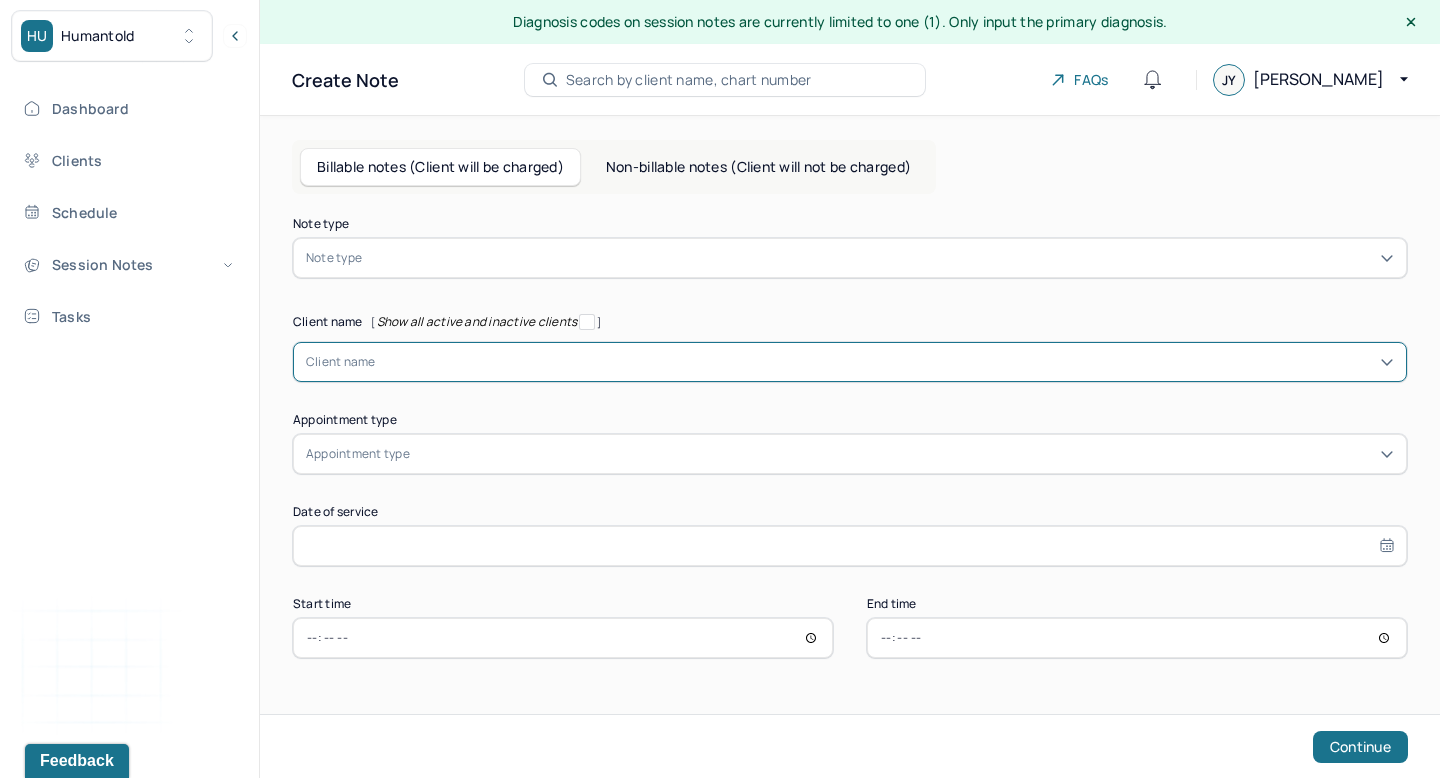 click at bounding box center [885, 362] 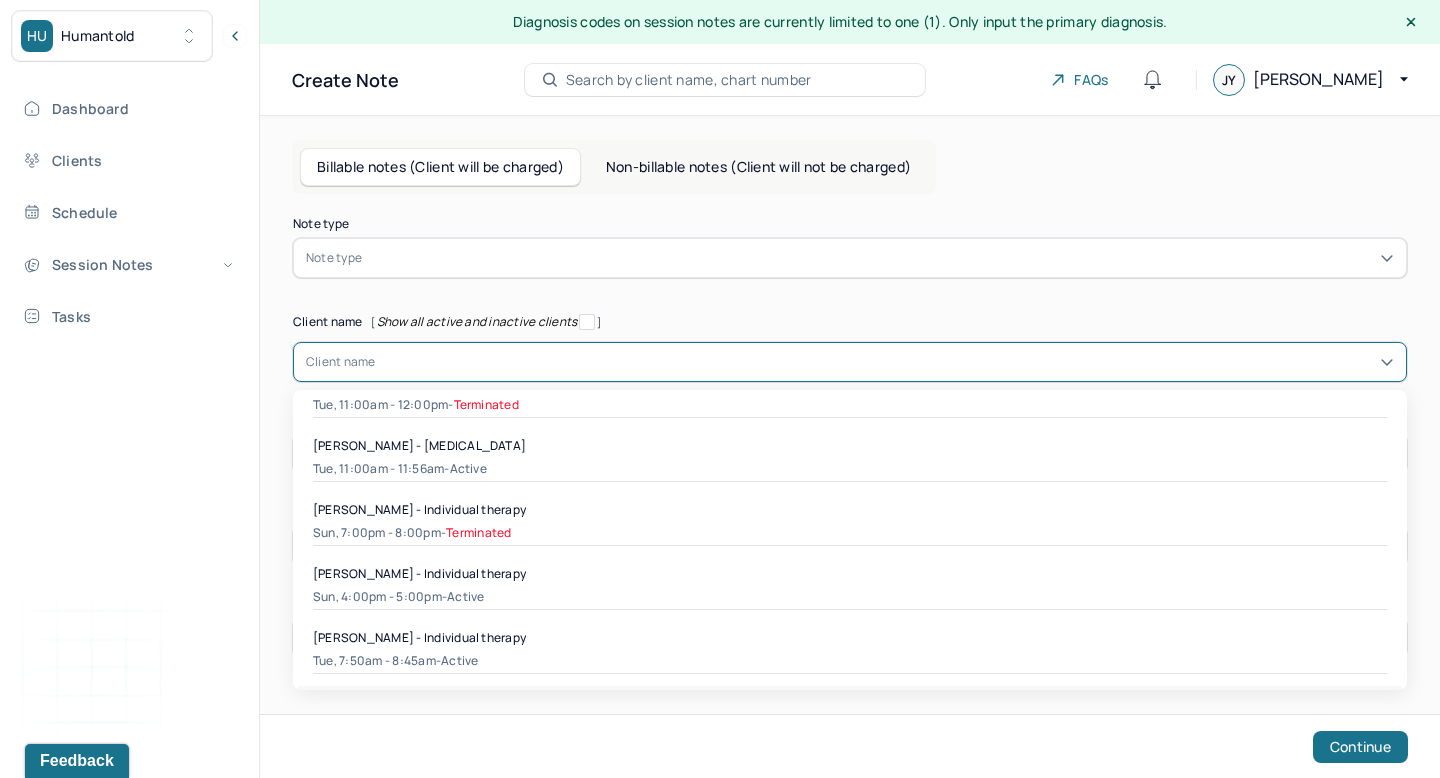 scroll, scrollTop: 0, scrollLeft: 0, axis: both 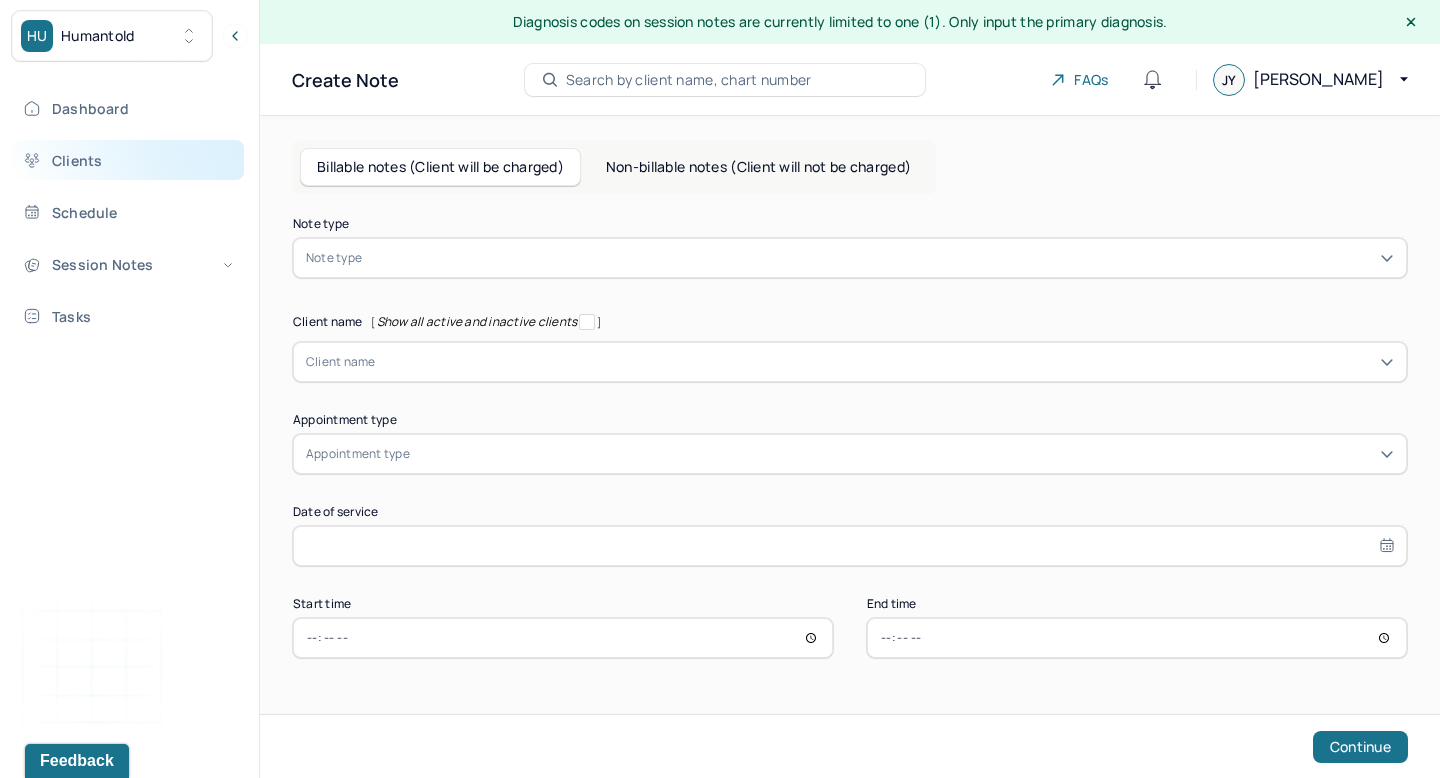 click on "Clients" at bounding box center (128, 160) 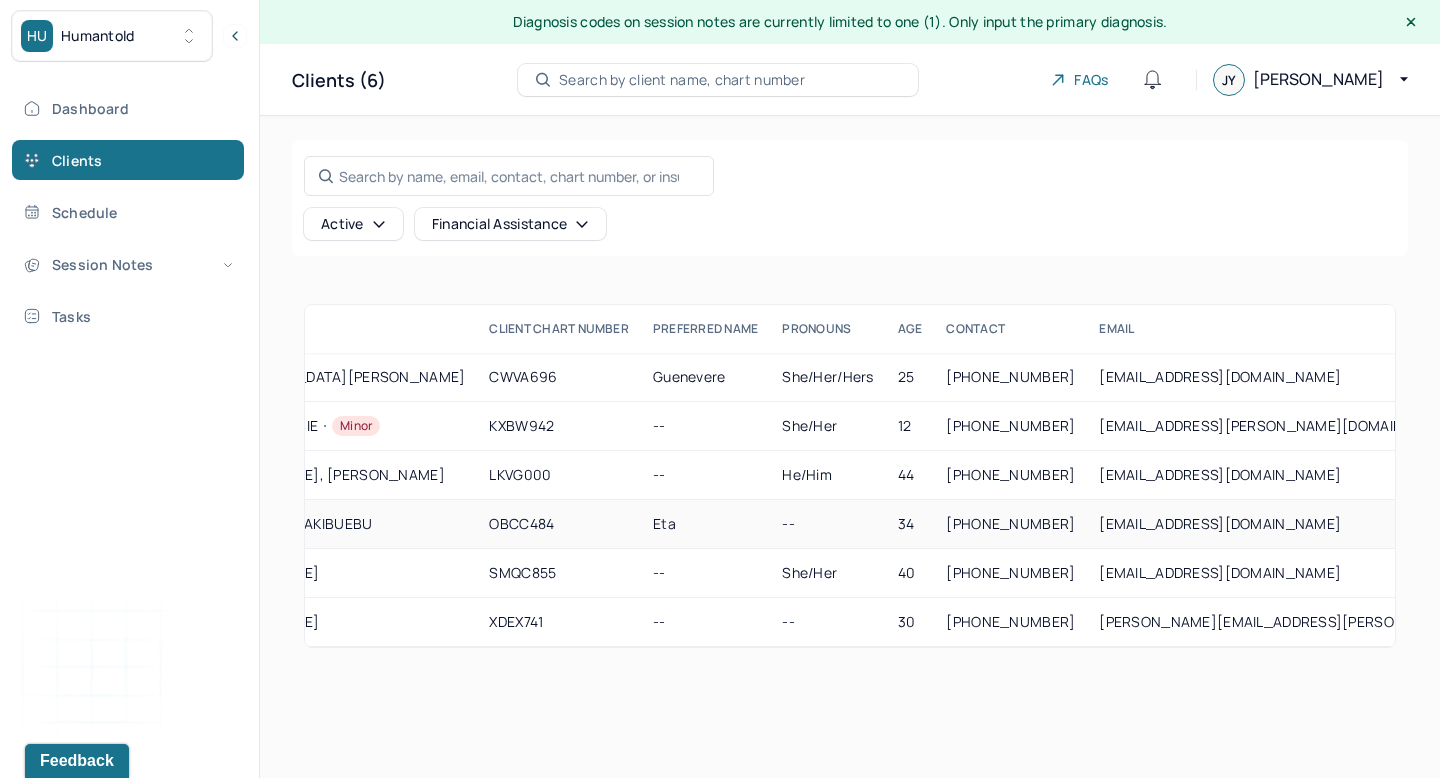 scroll, scrollTop: 0, scrollLeft: 0, axis: both 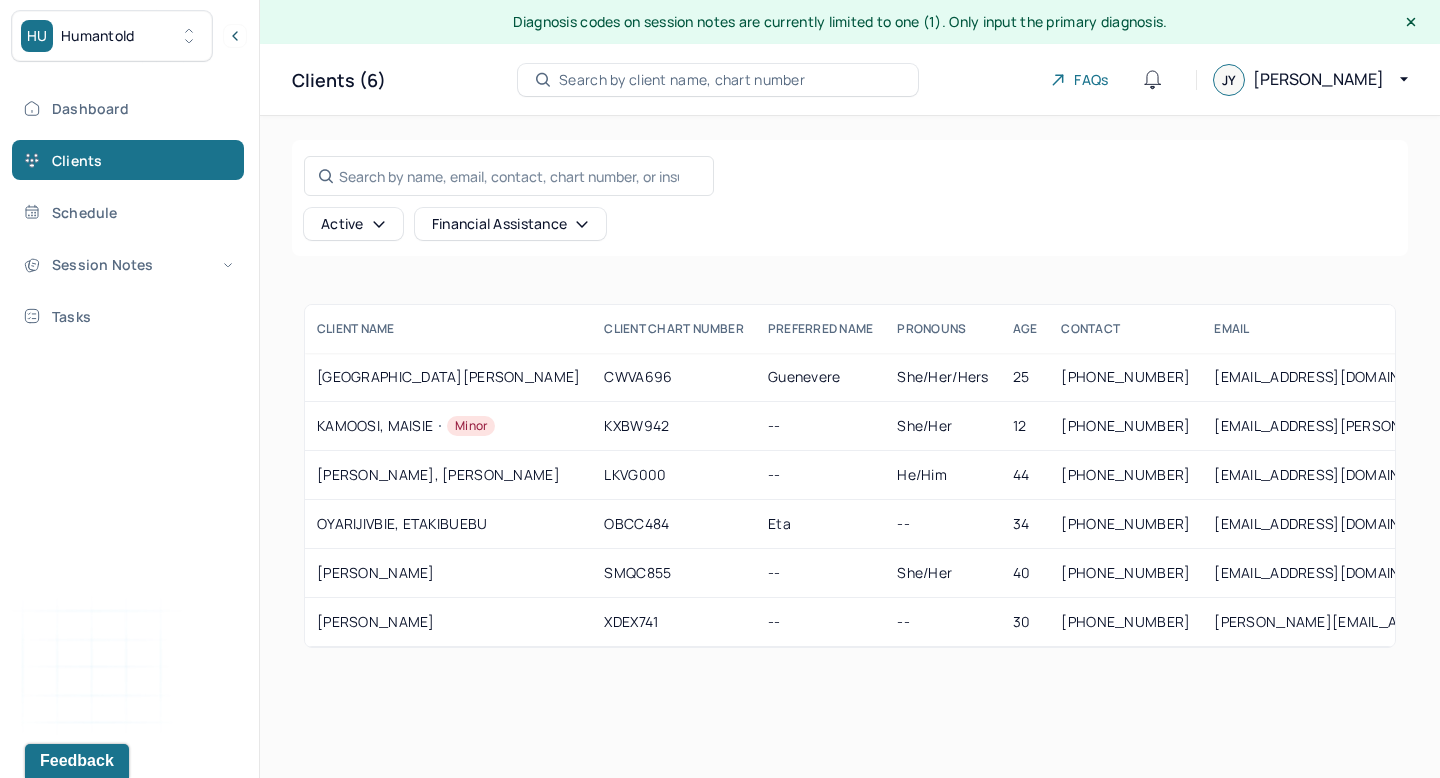 click on "Active" at bounding box center [353, 224] 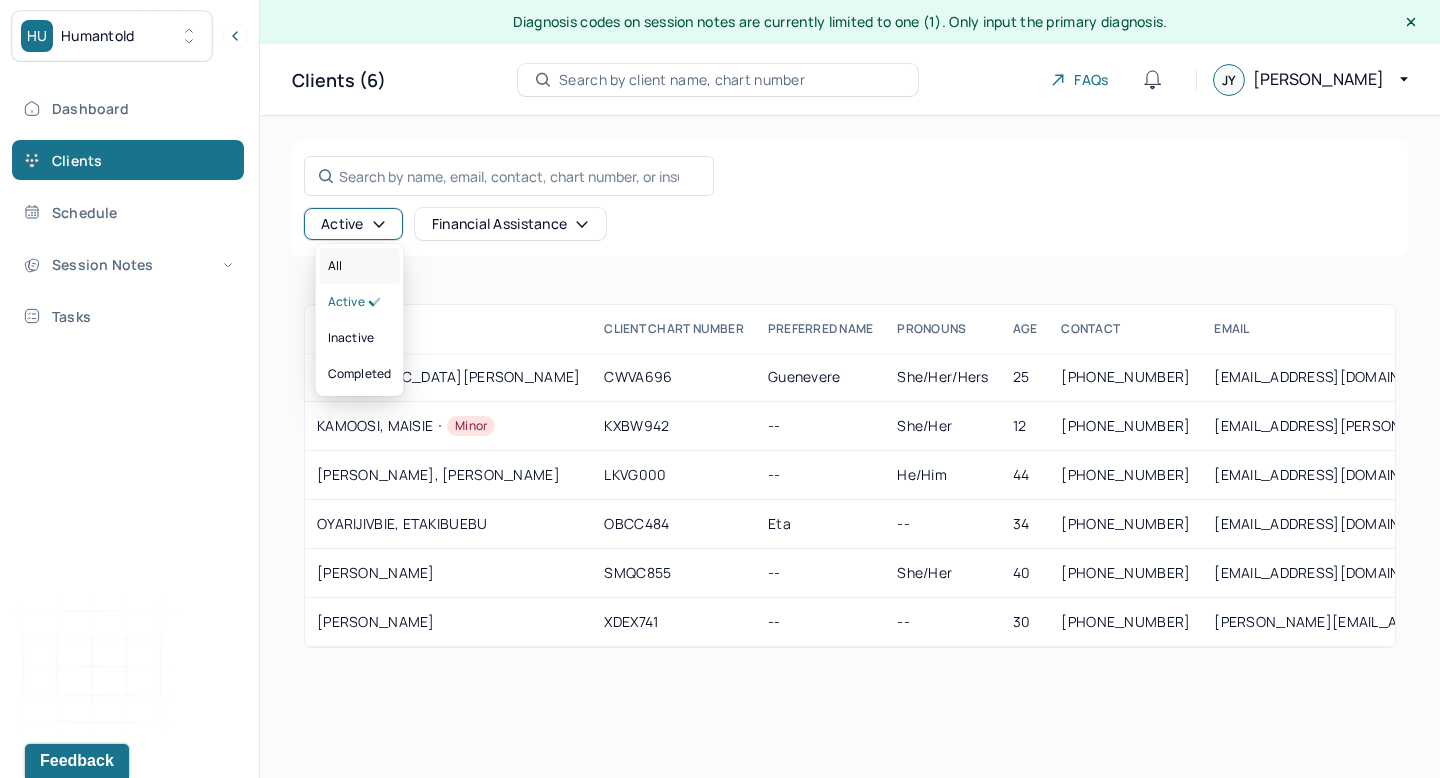 click on "All" at bounding box center (360, 266) 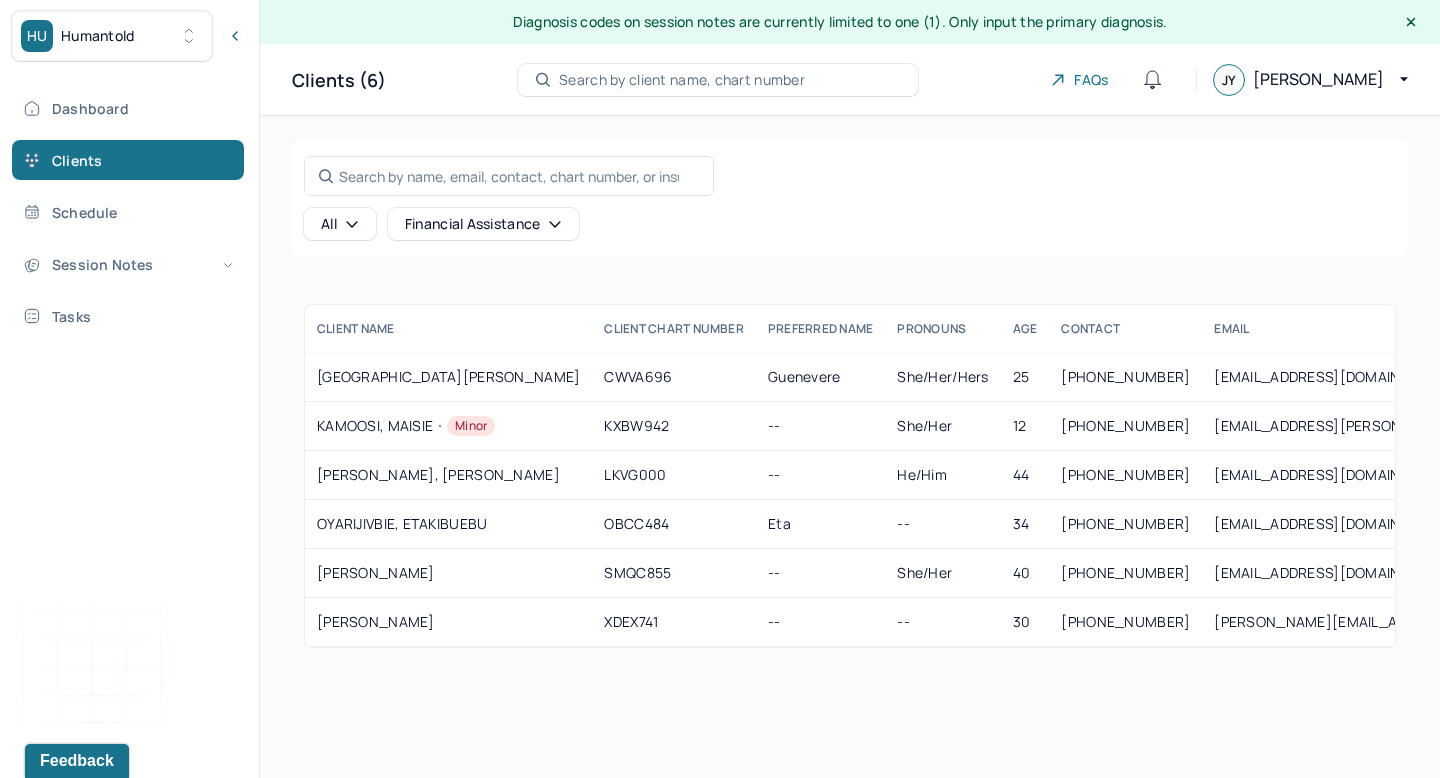 click on "All" at bounding box center (340, 224) 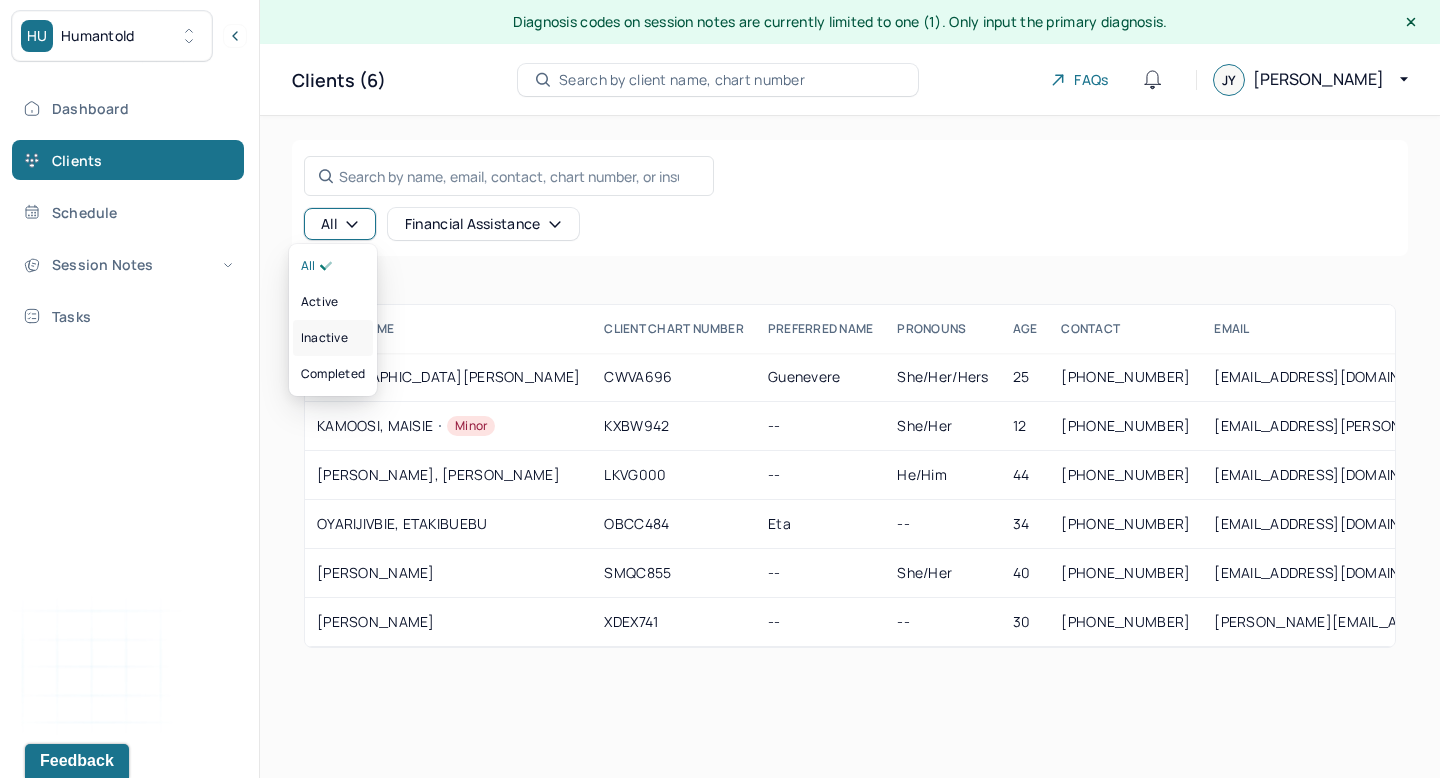 click on "inactive" at bounding box center (324, 338) 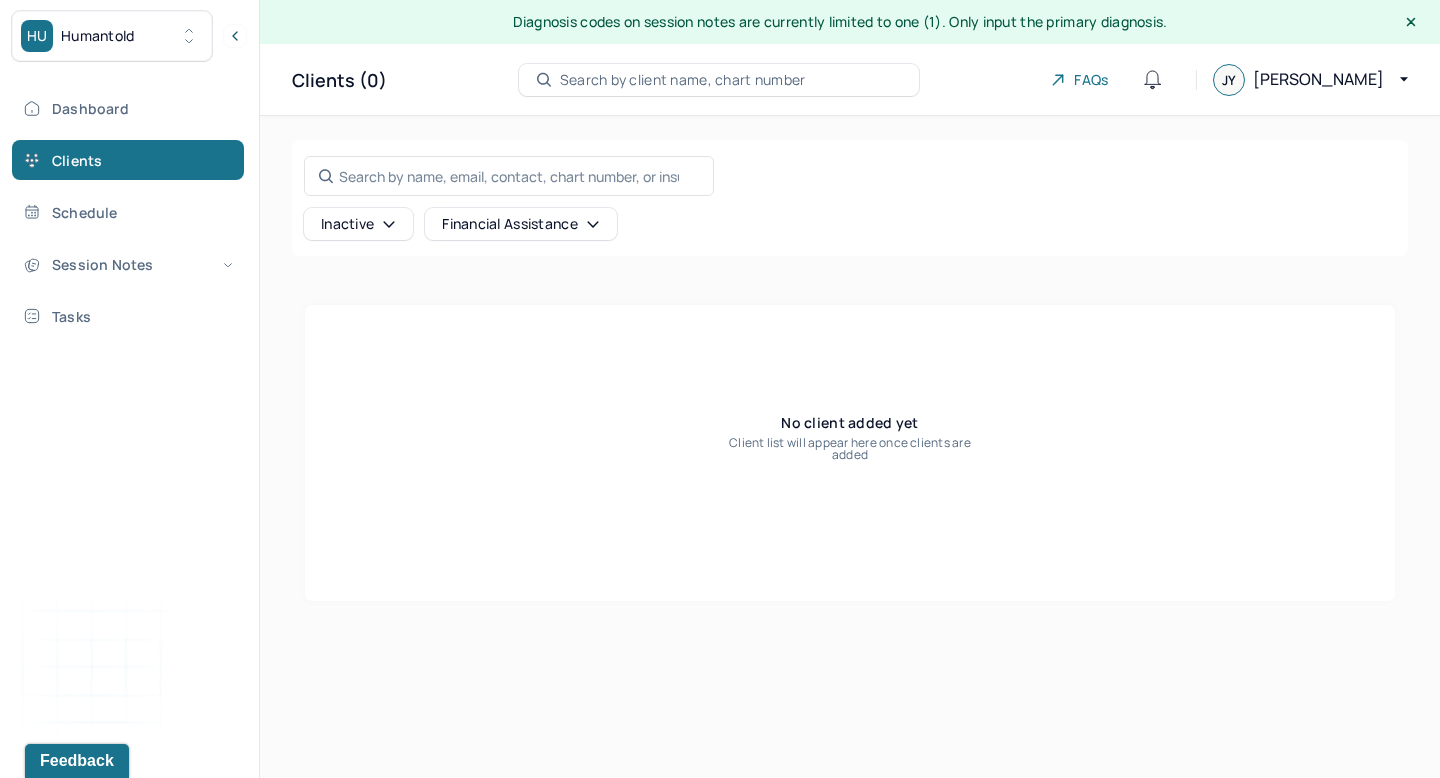 click on "Inactive" at bounding box center (358, 224) 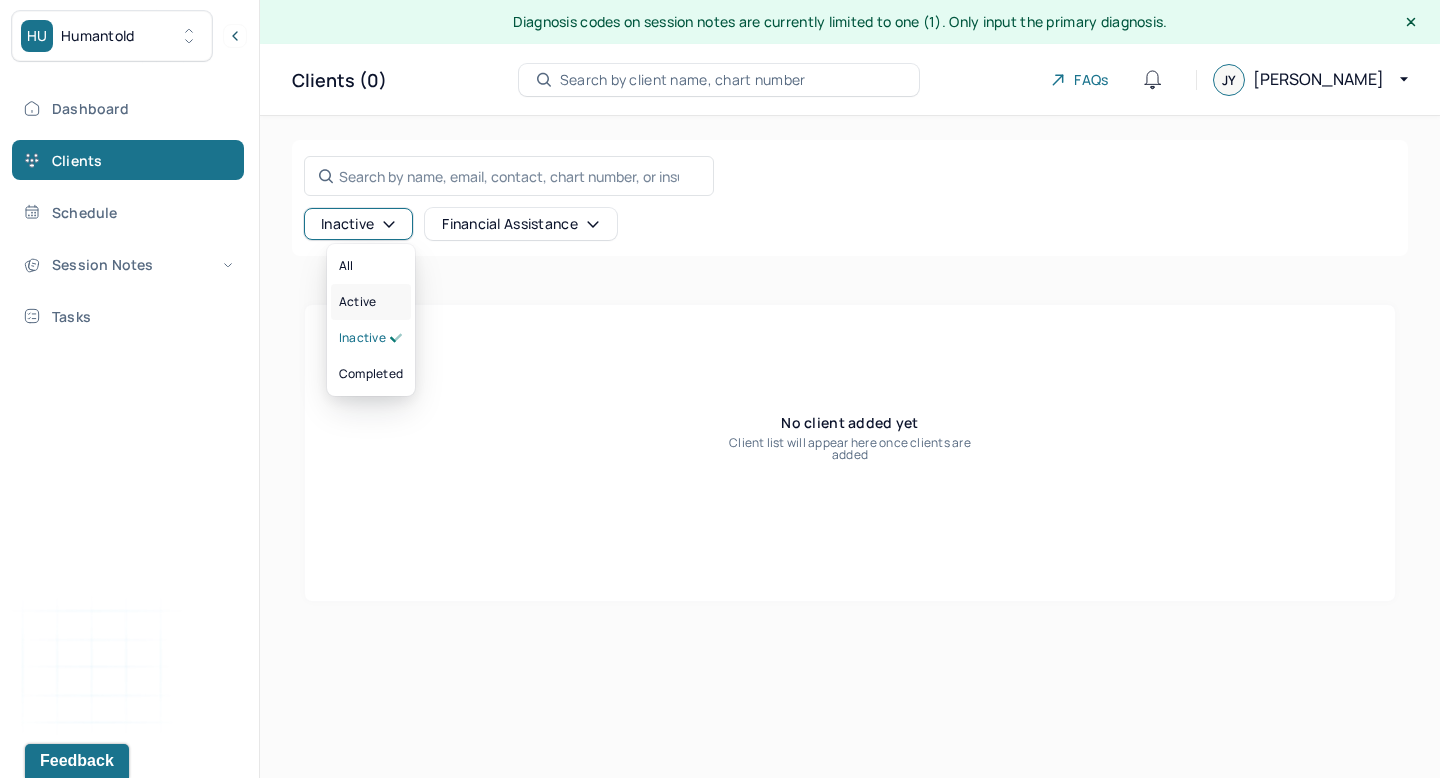 click on "active" at bounding box center (357, 302) 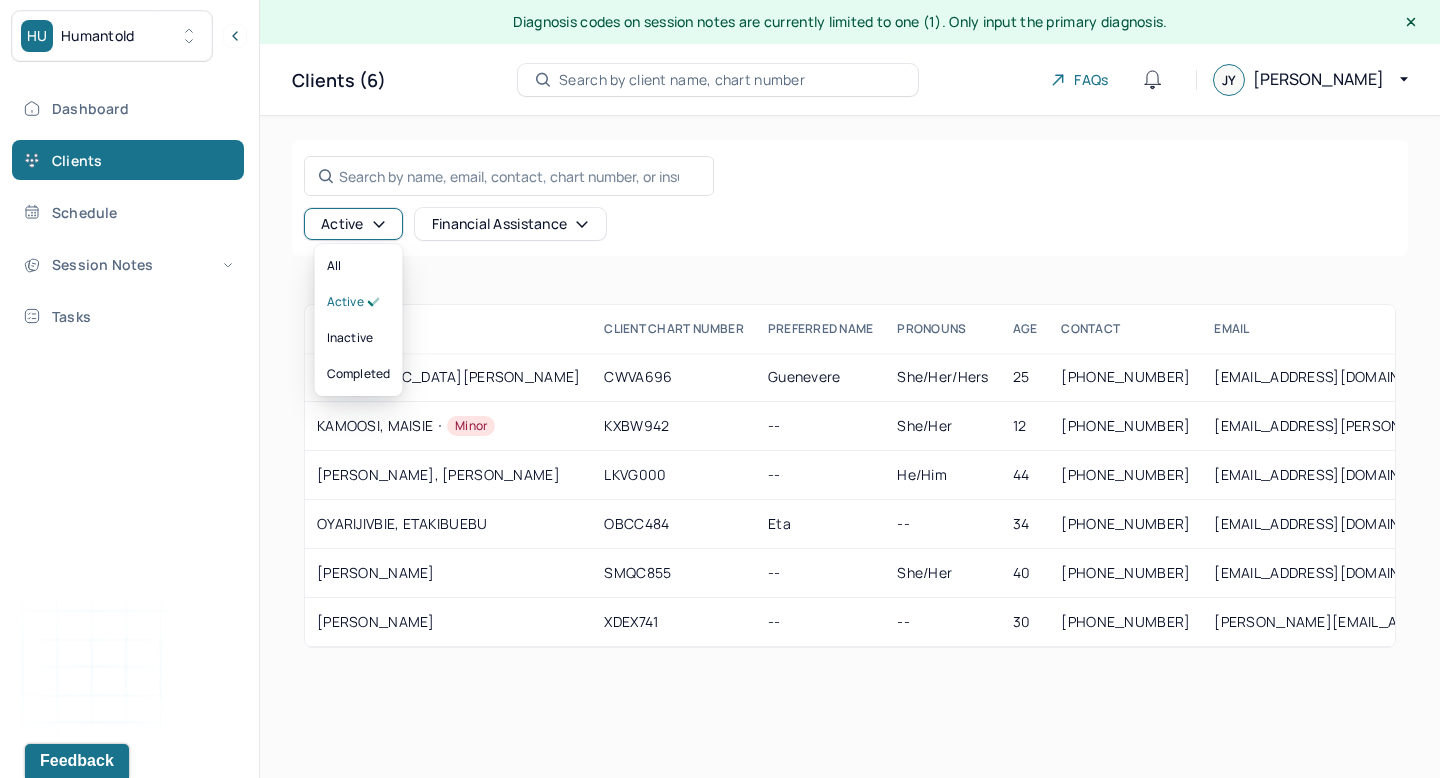 click 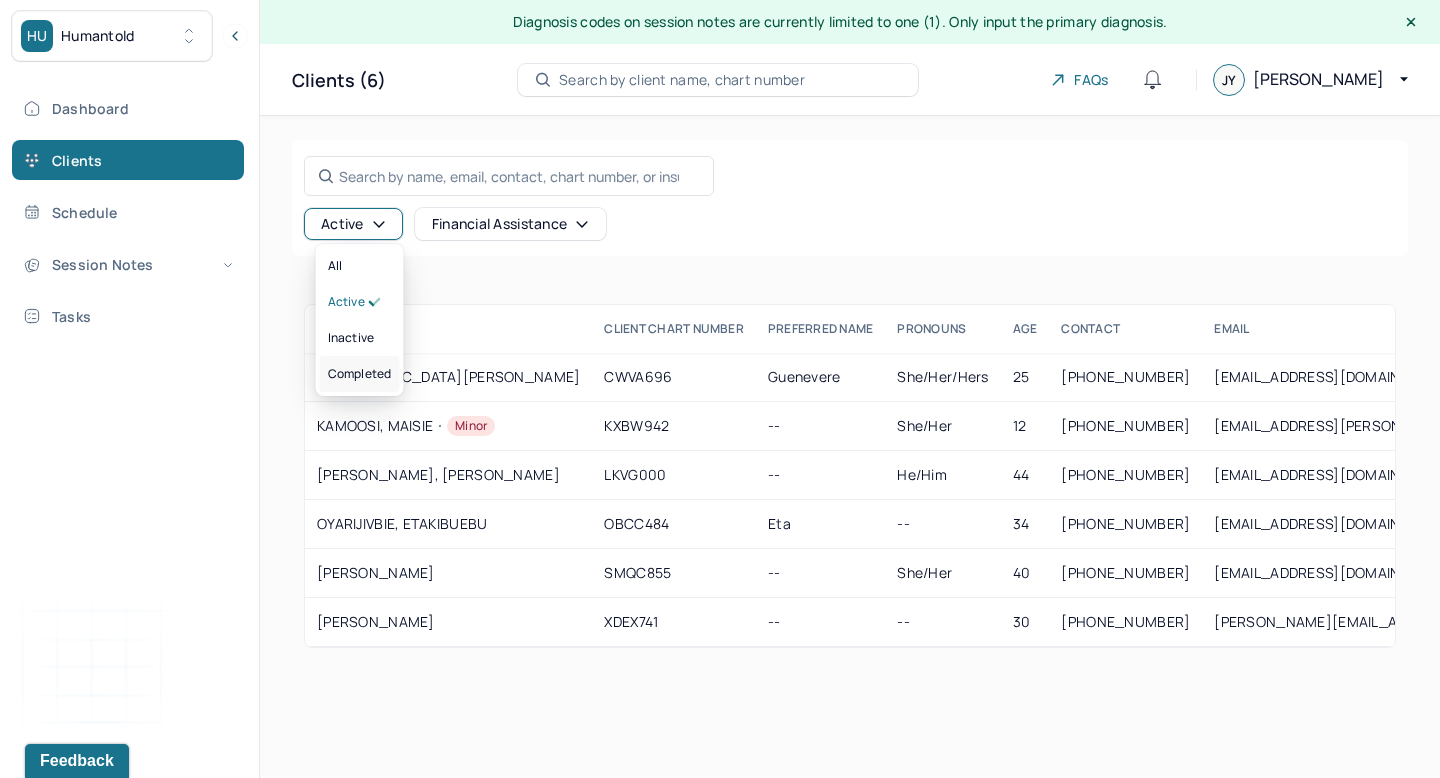 click on "completed" at bounding box center [360, 374] 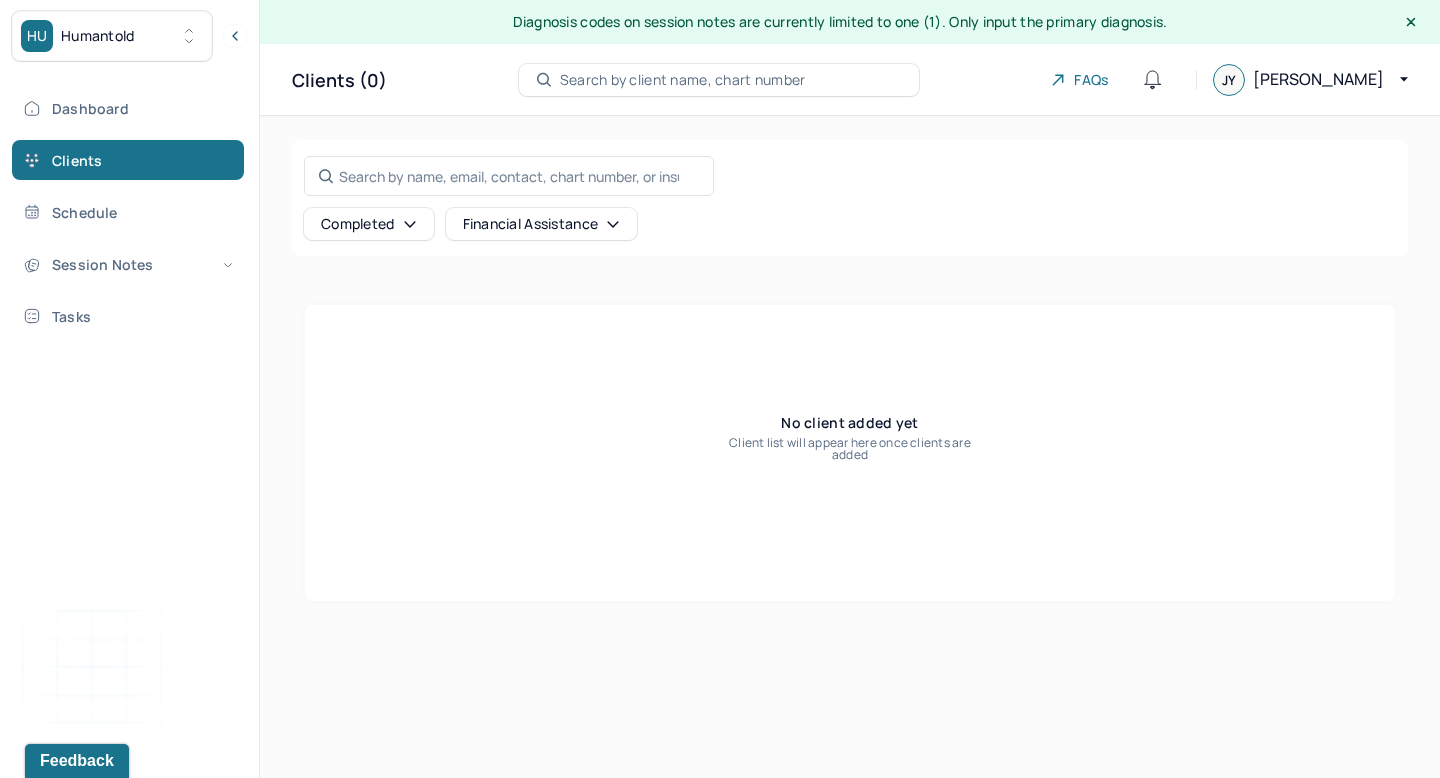 click on "Completed" at bounding box center (369, 224) 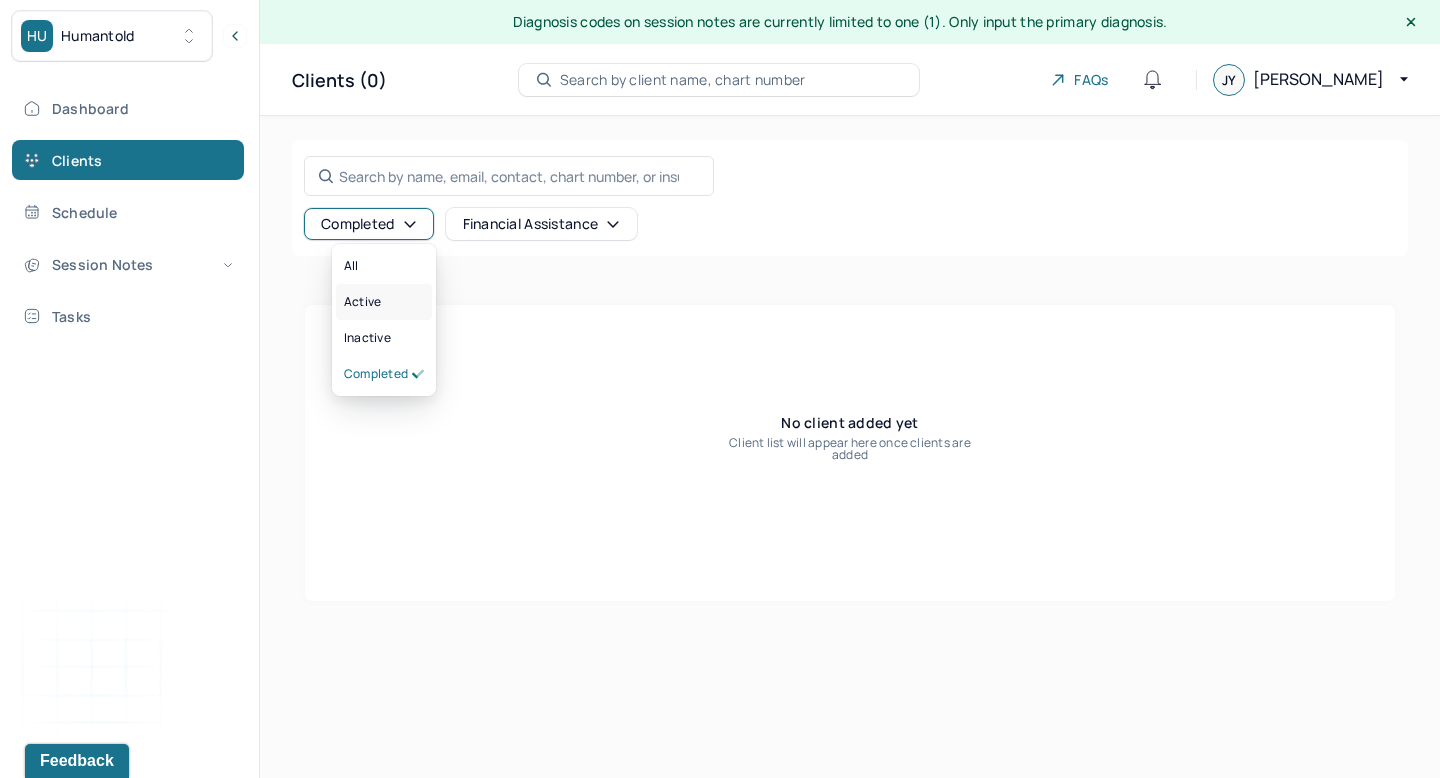 click on "active" at bounding box center (362, 302) 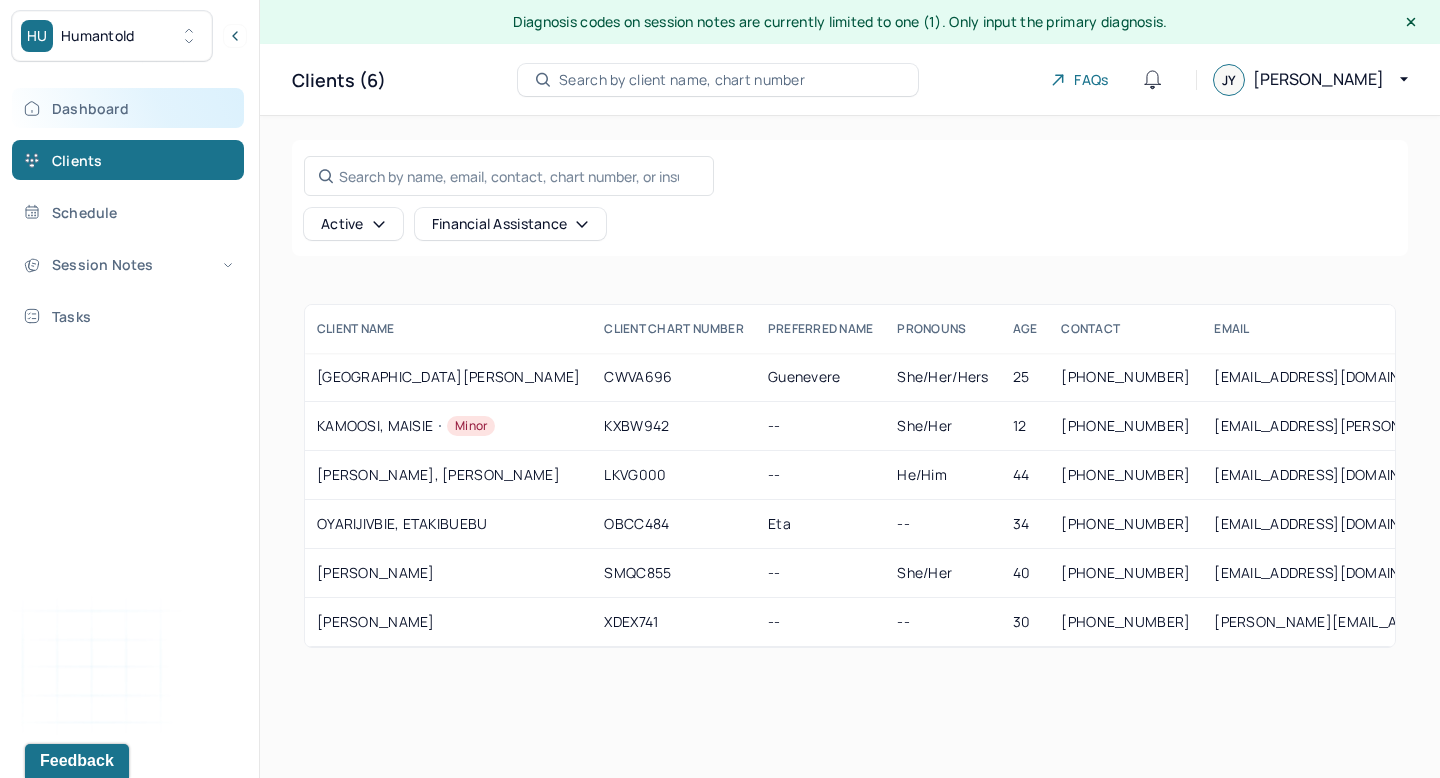click on "Dashboard" at bounding box center (128, 108) 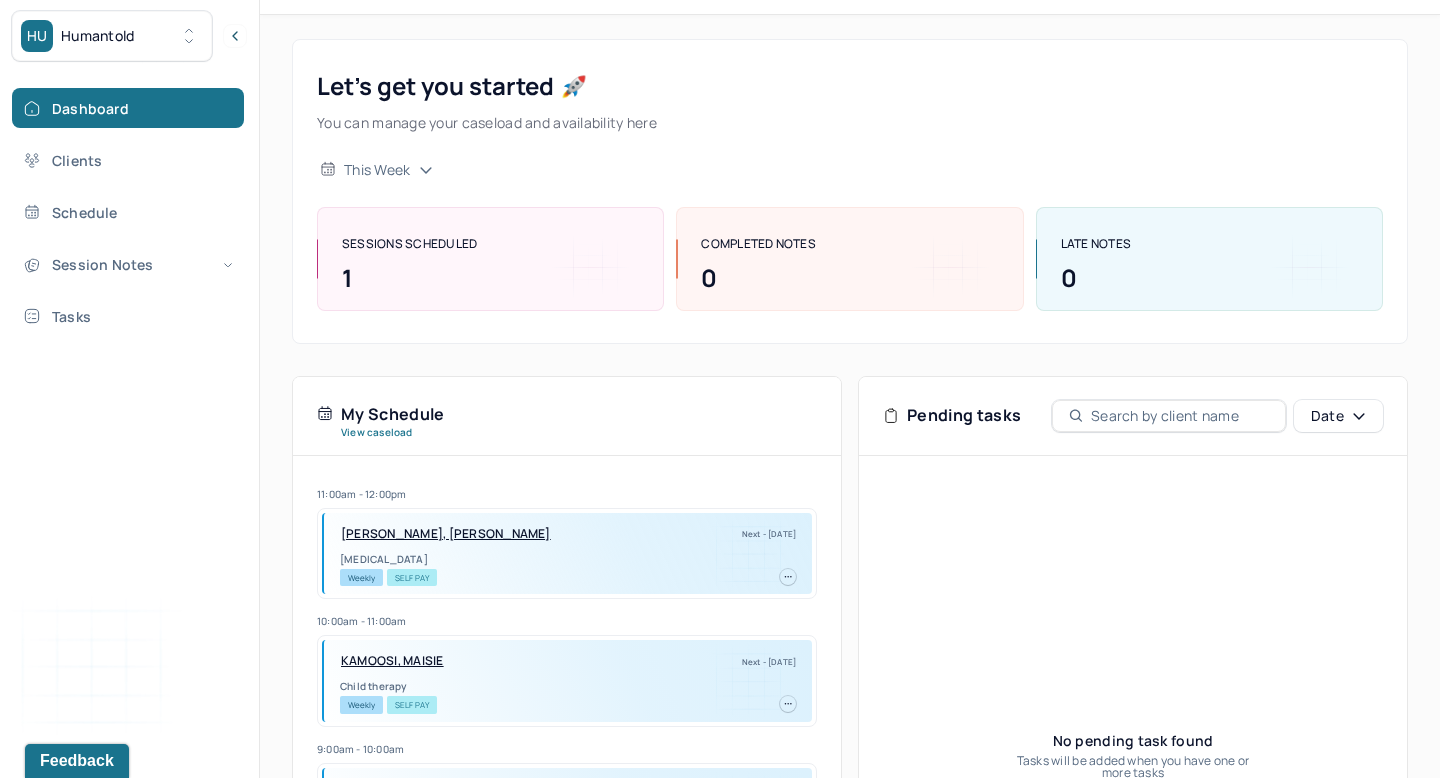 scroll, scrollTop: 431, scrollLeft: 0, axis: vertical 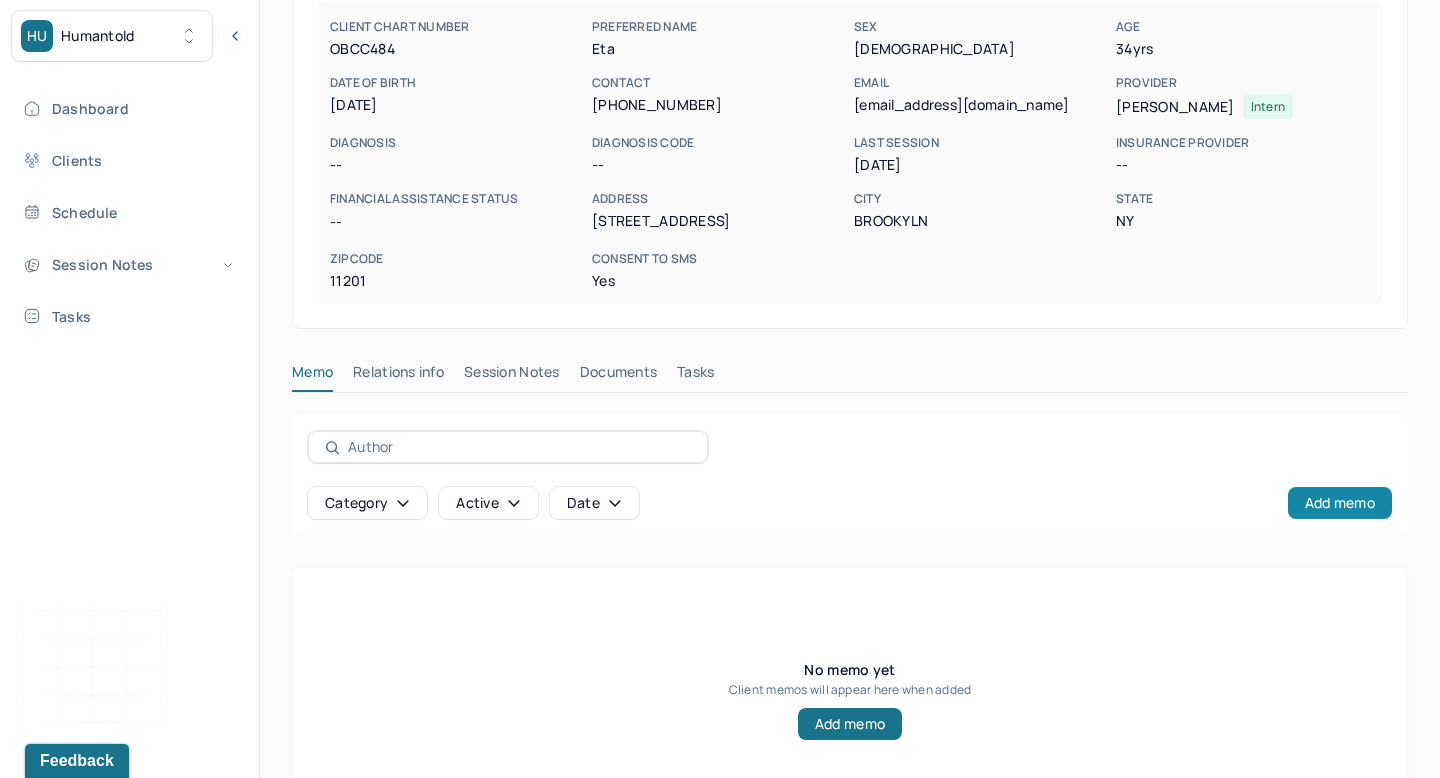 click on "Add memo" at bounding box center [1340, 503] 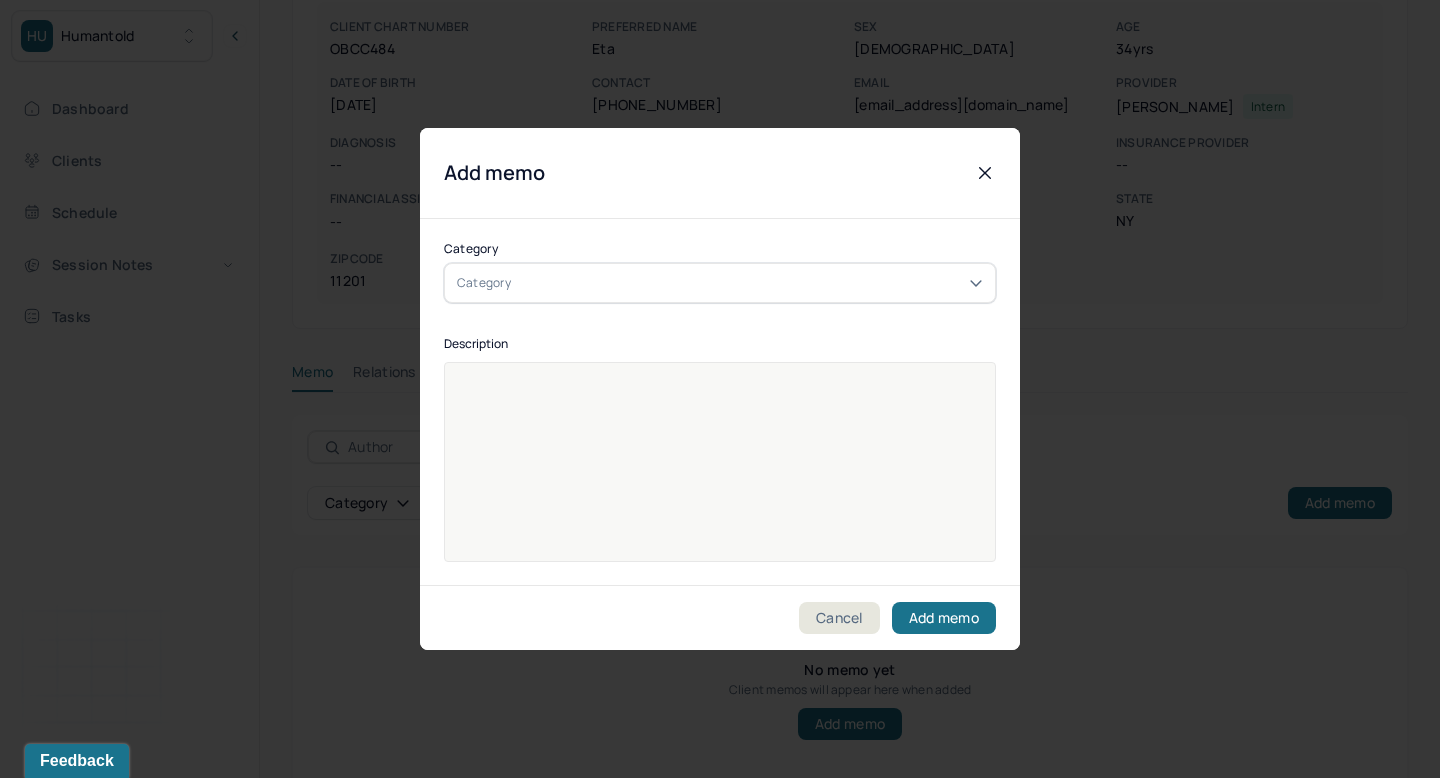 click at bounding box center [985, 173] 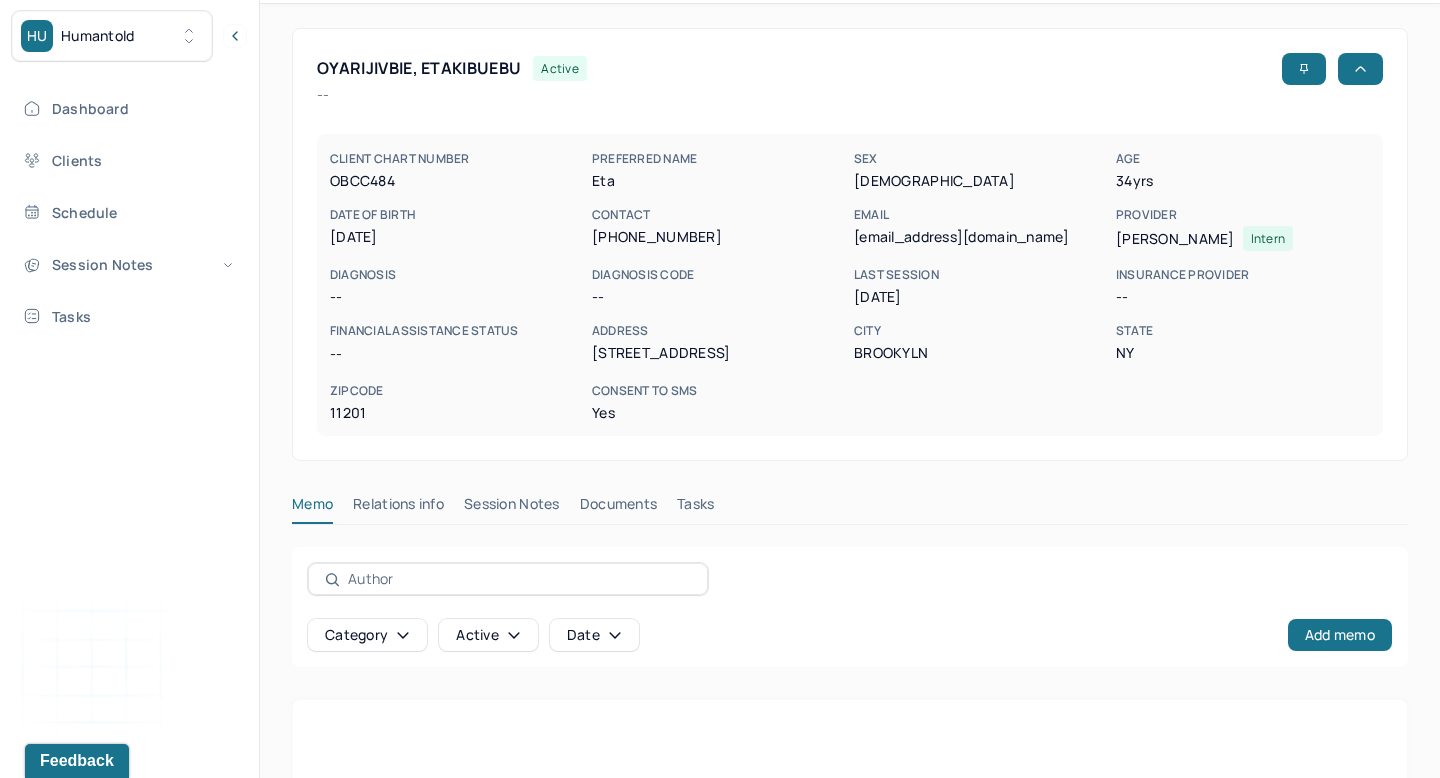 scroll, scrollTop: 43, scrollLeft: 0, axis: vertical 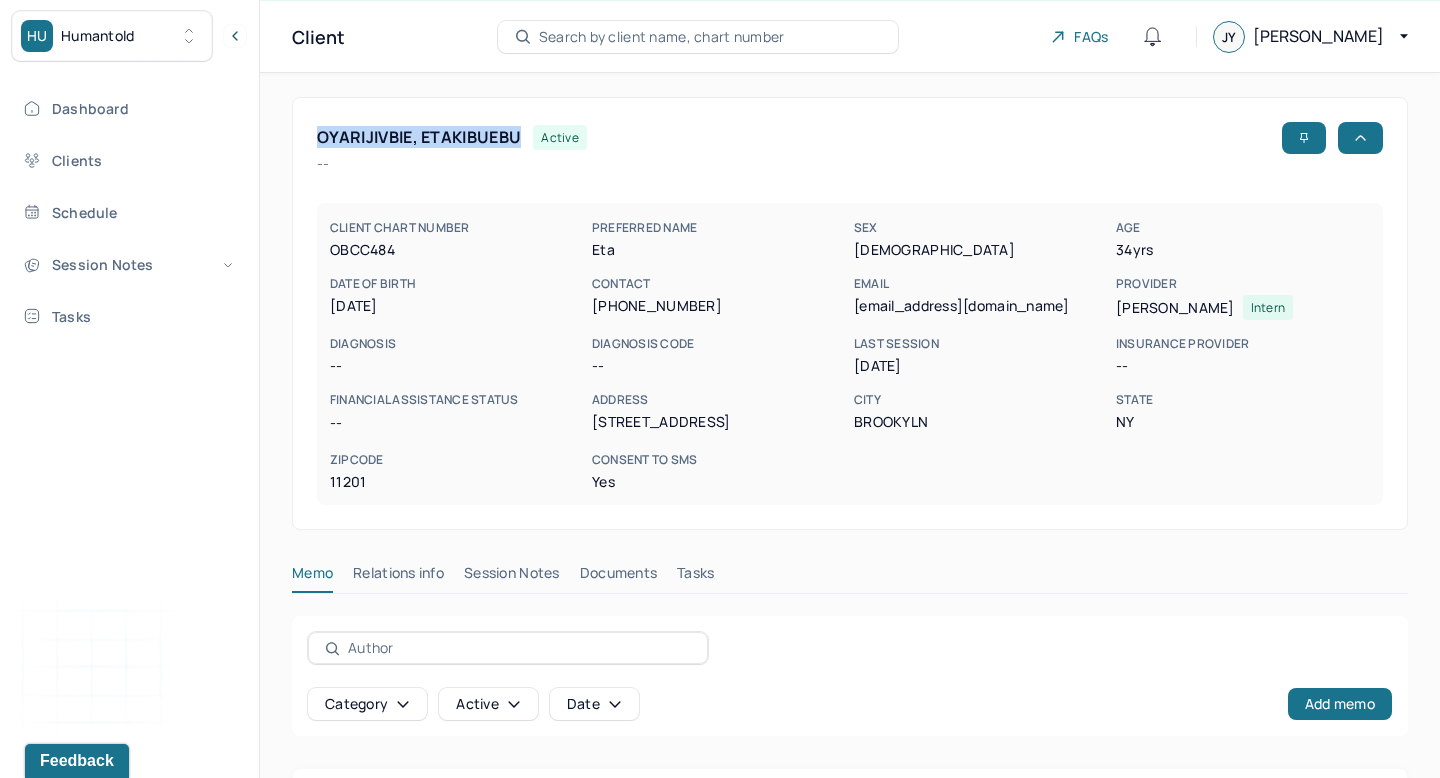 drag, startPoint x: 522, startPoint y: 137, endPoint x: 319, endPoint y: 139, distance: 203.00986 